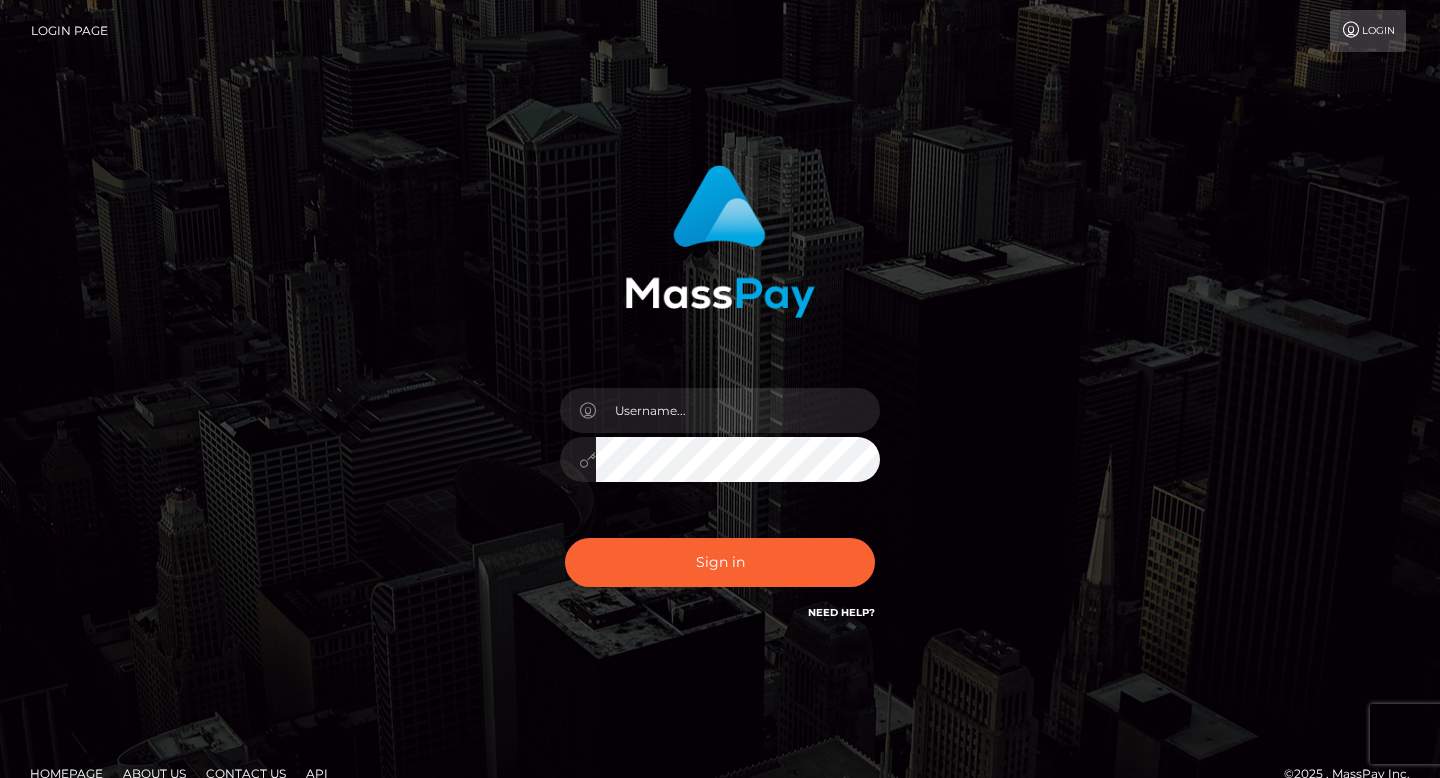 scroll, scrollTop: 0, scrollLeft: 0, axis: both 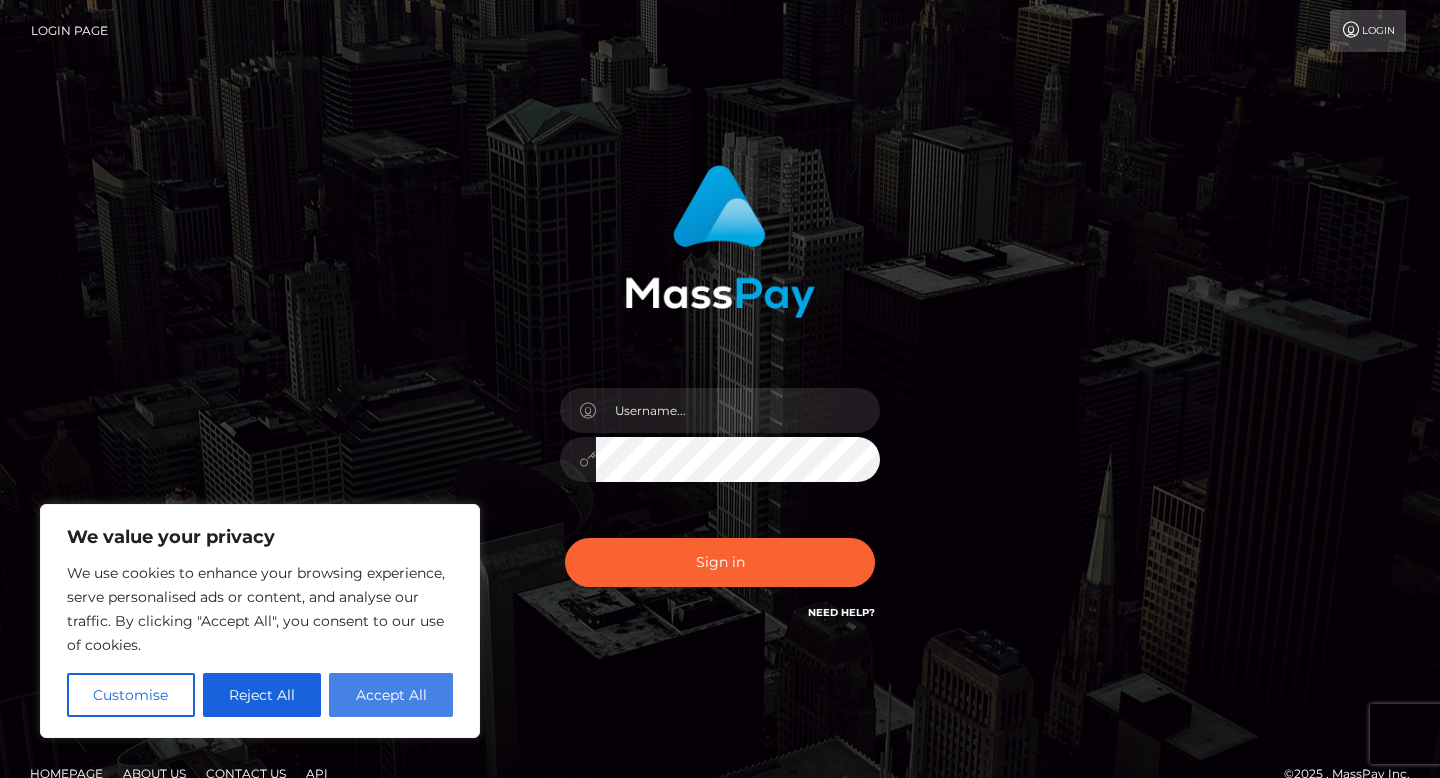 click on "Accept All" at bounding box center [391, 695] 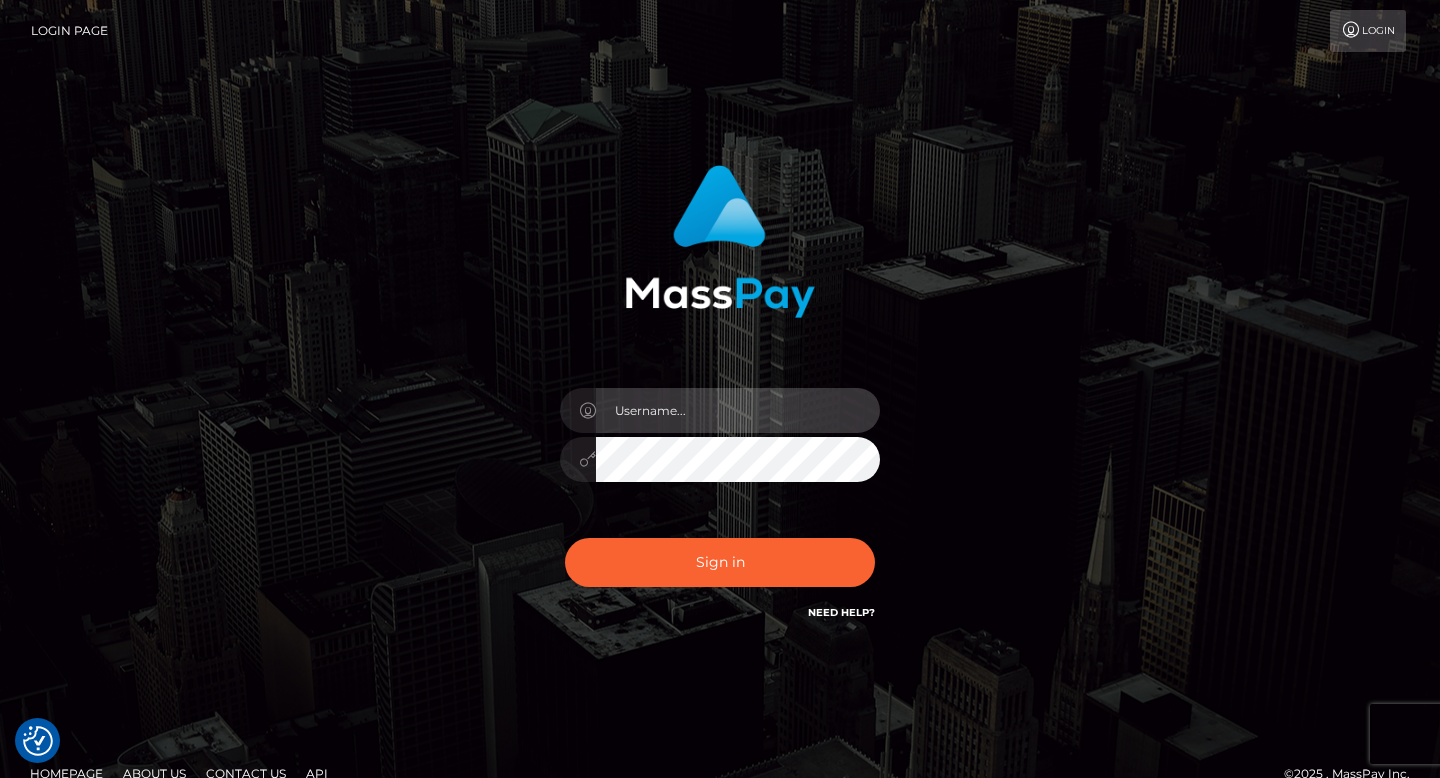 click at bounding box center [738, 410] 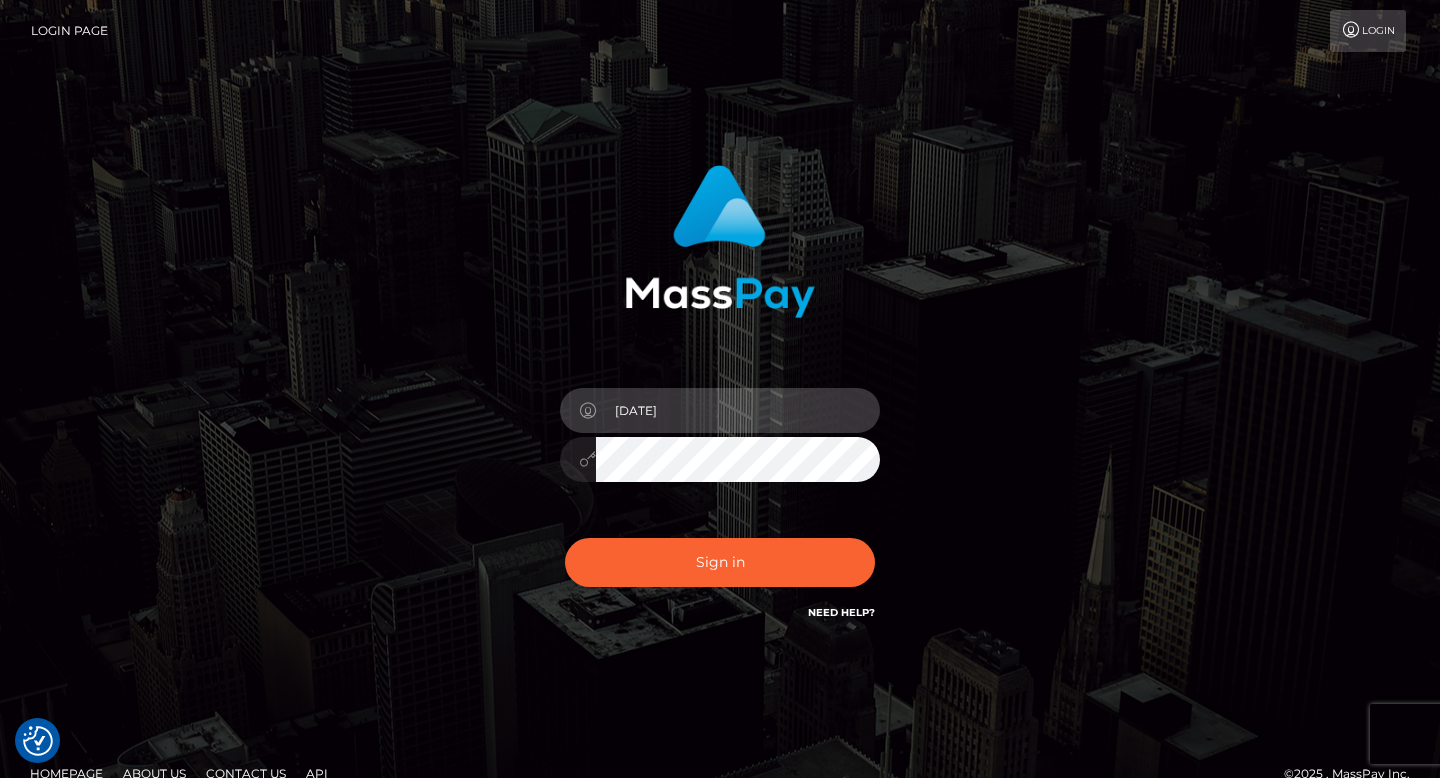 drag, startPoint x: 726, startPoint y: 403, endPoint x: 552, endPoint y: 400, distance: 174.02586 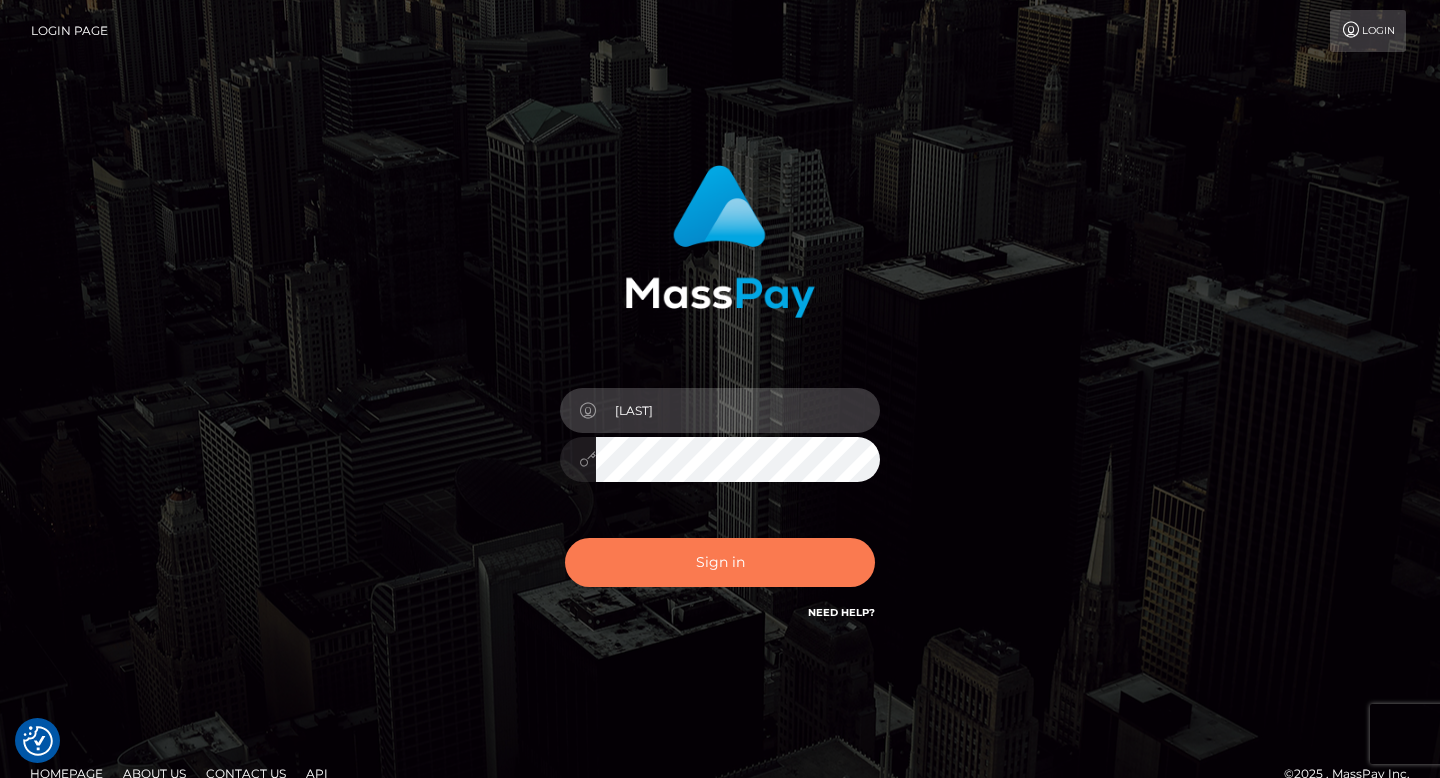 type on "katmikkelsen" 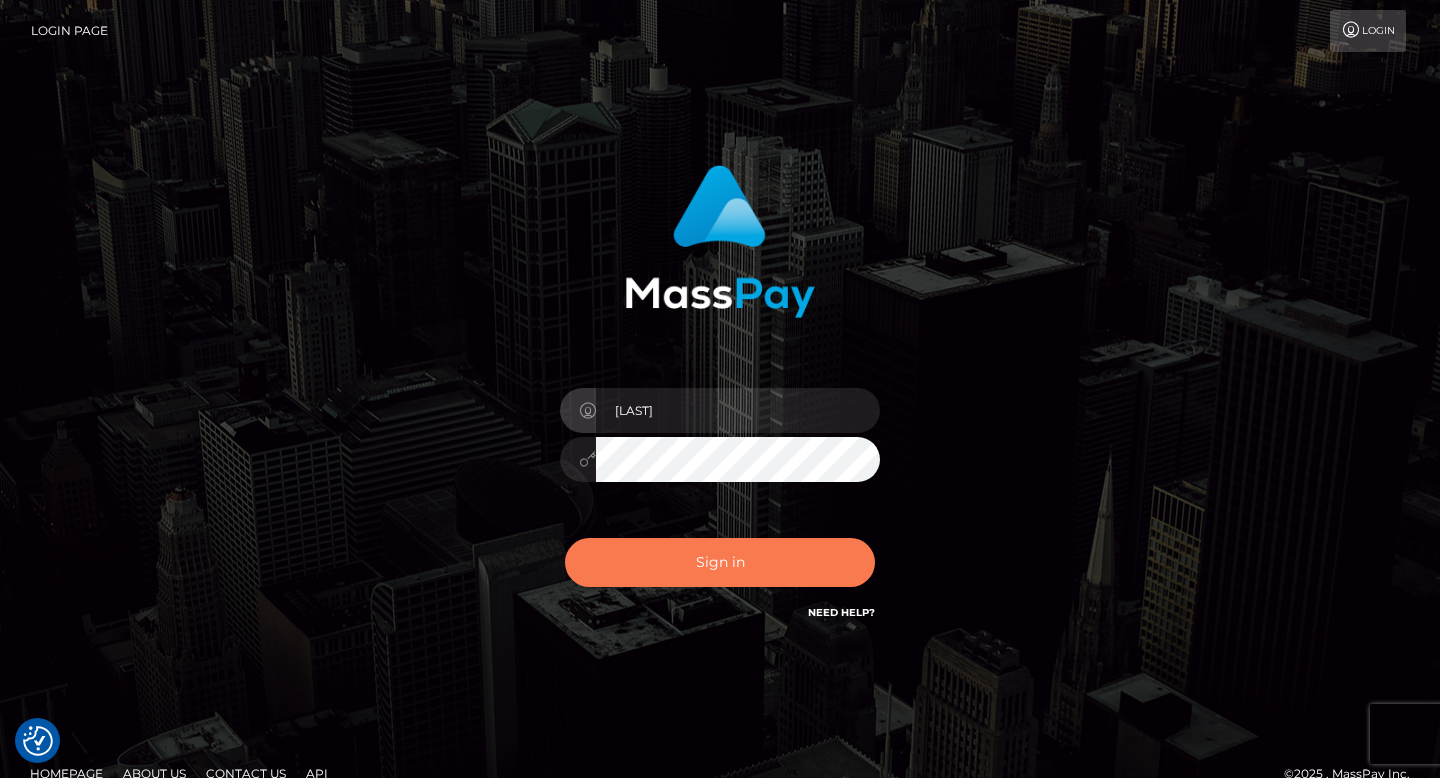 click on "Sign in" at bounding box center [720, 562] 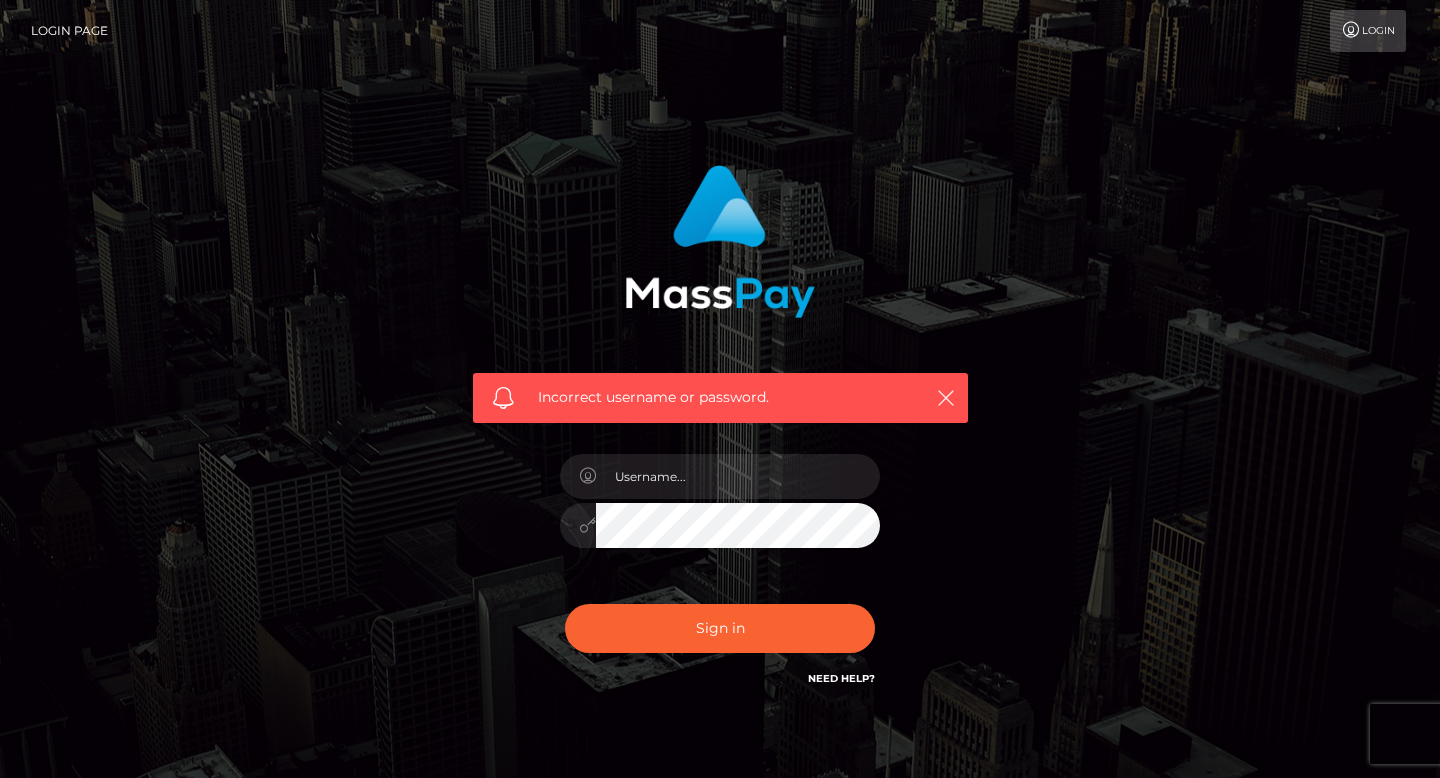 scroll, scrollTop: 0, scrollLeft: 0, axis: both 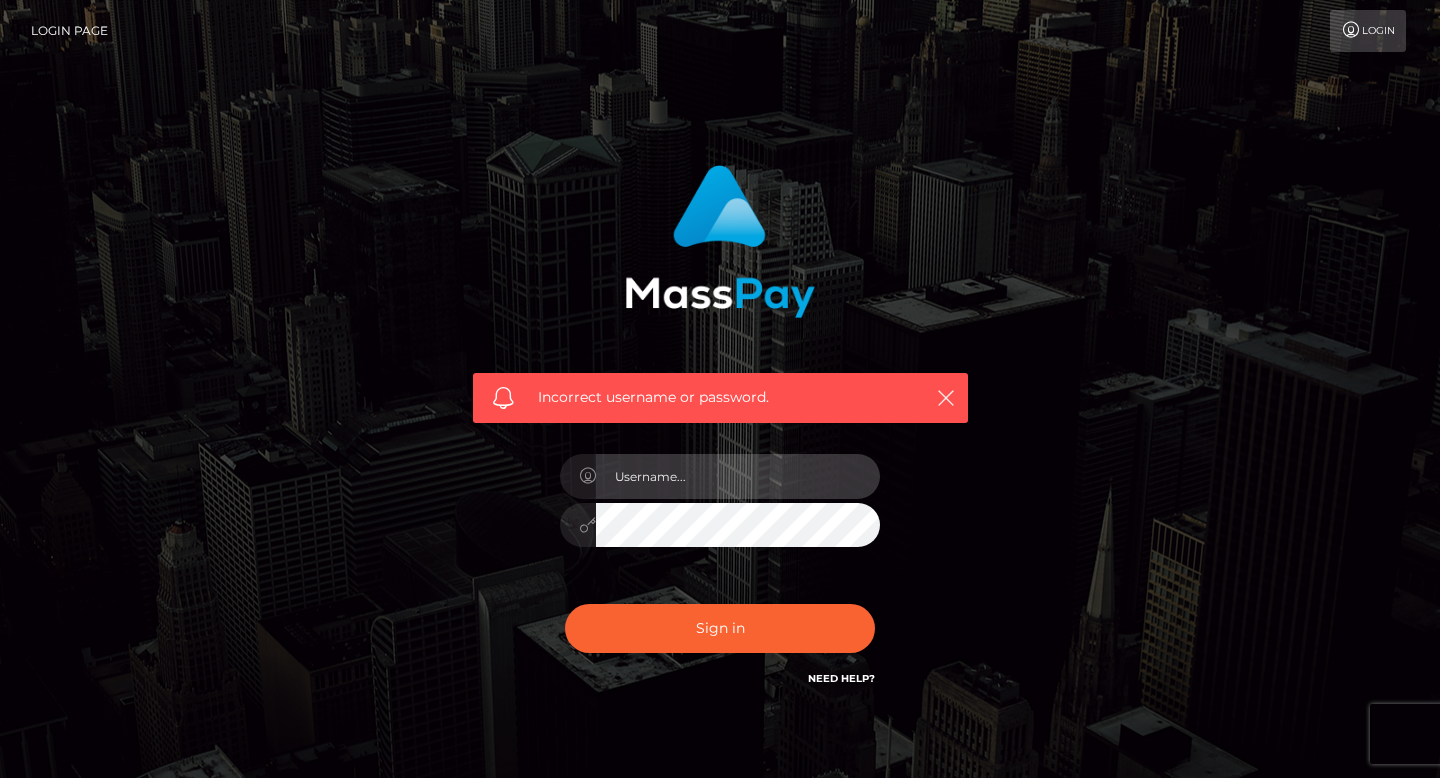 click at bounding box center (738, 476) 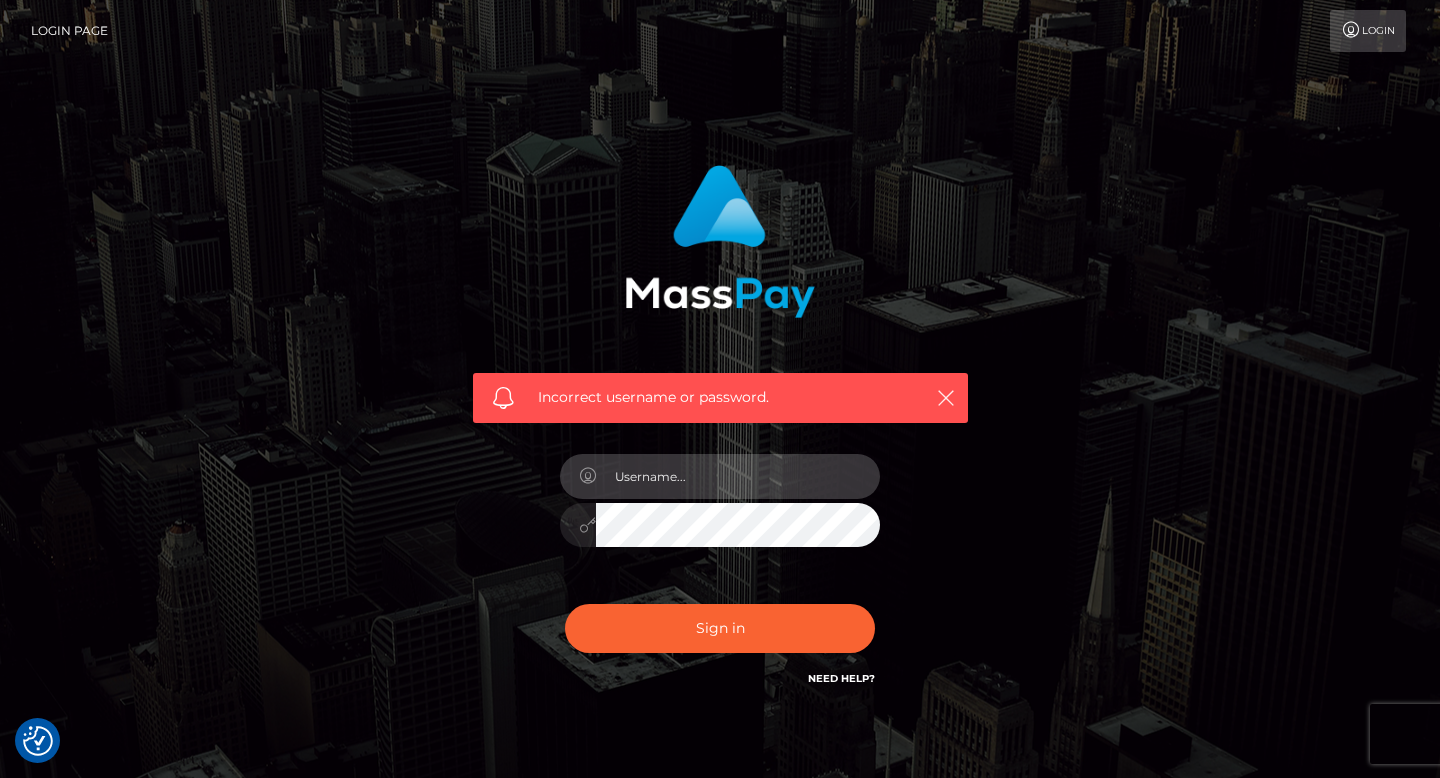type on "[DATE]" 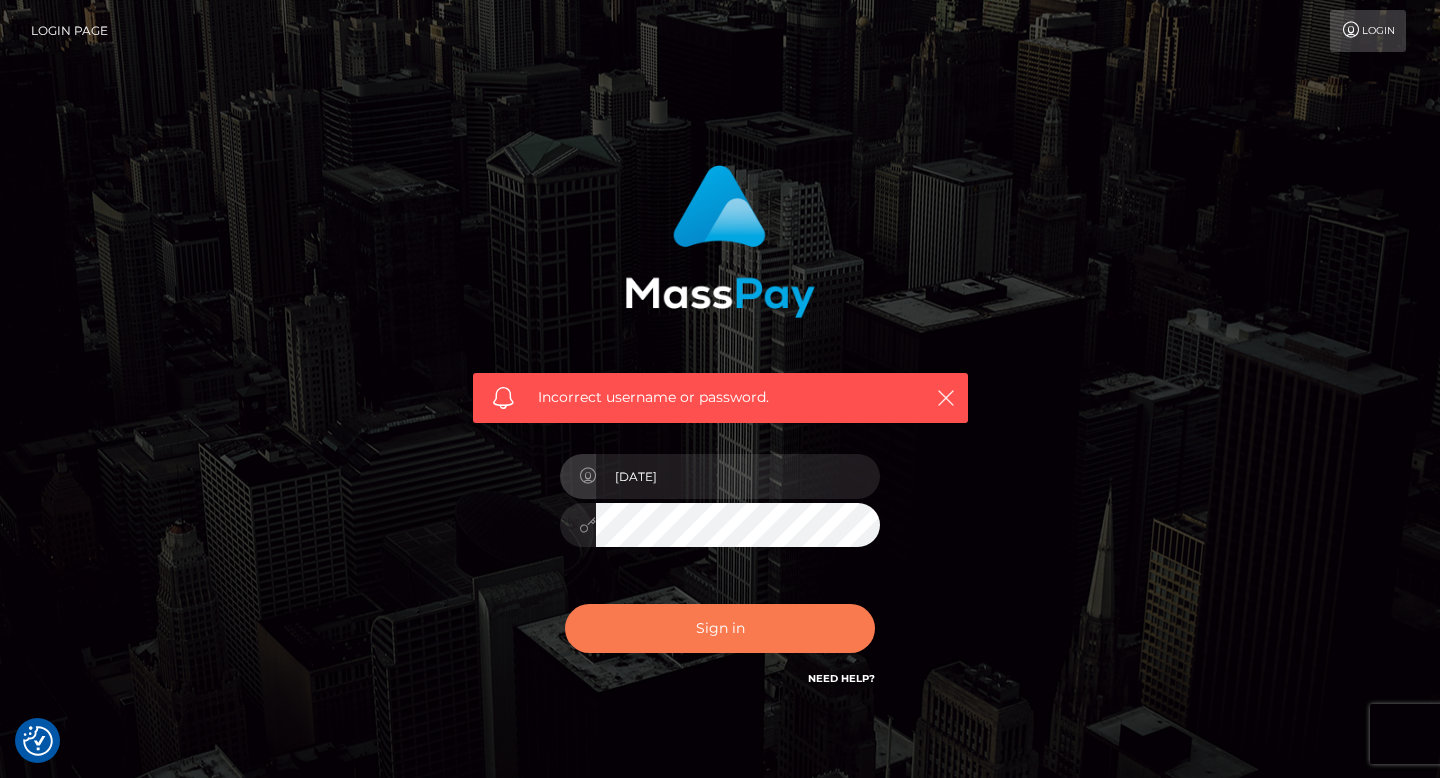 click on "Sign in" at bounding box center (720, 628) 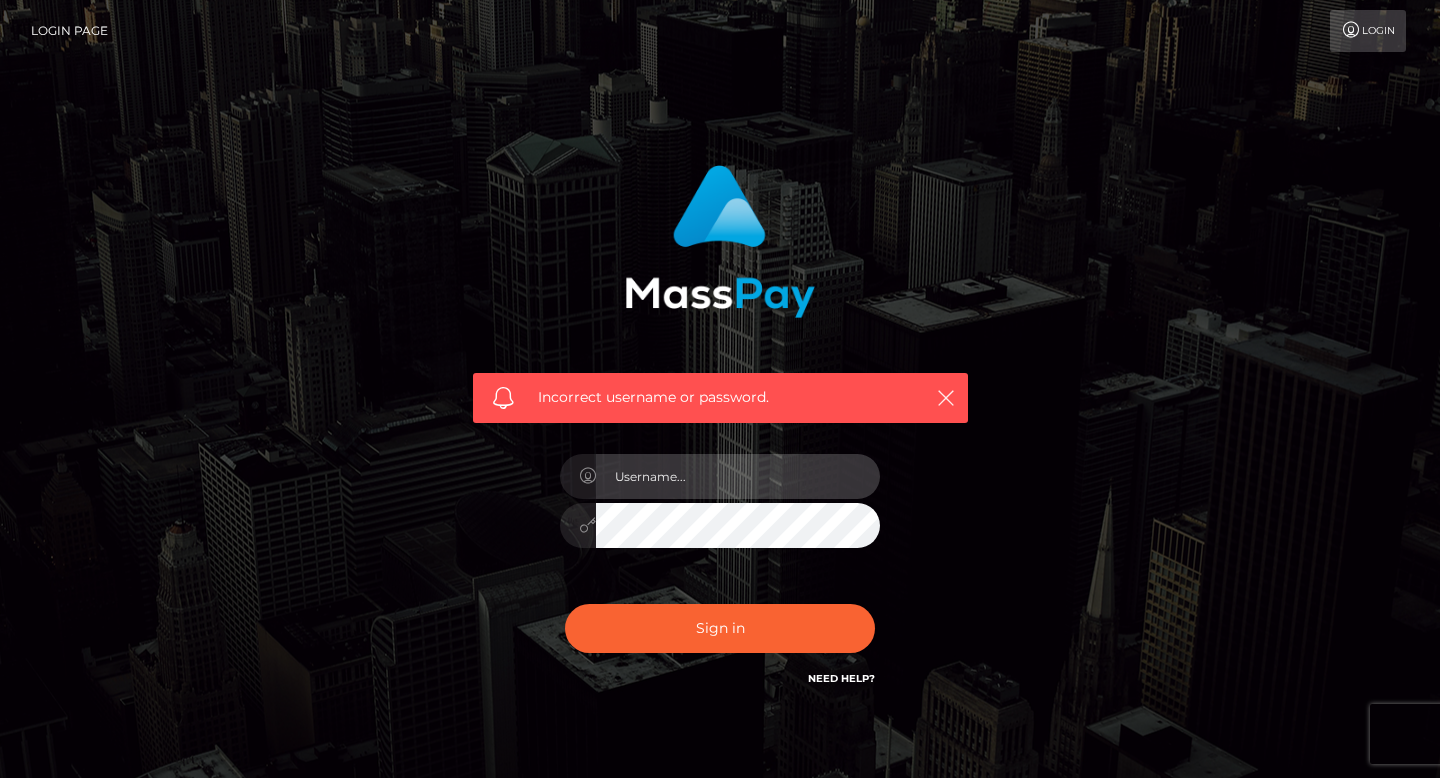 click at bounding box center (738, 476) 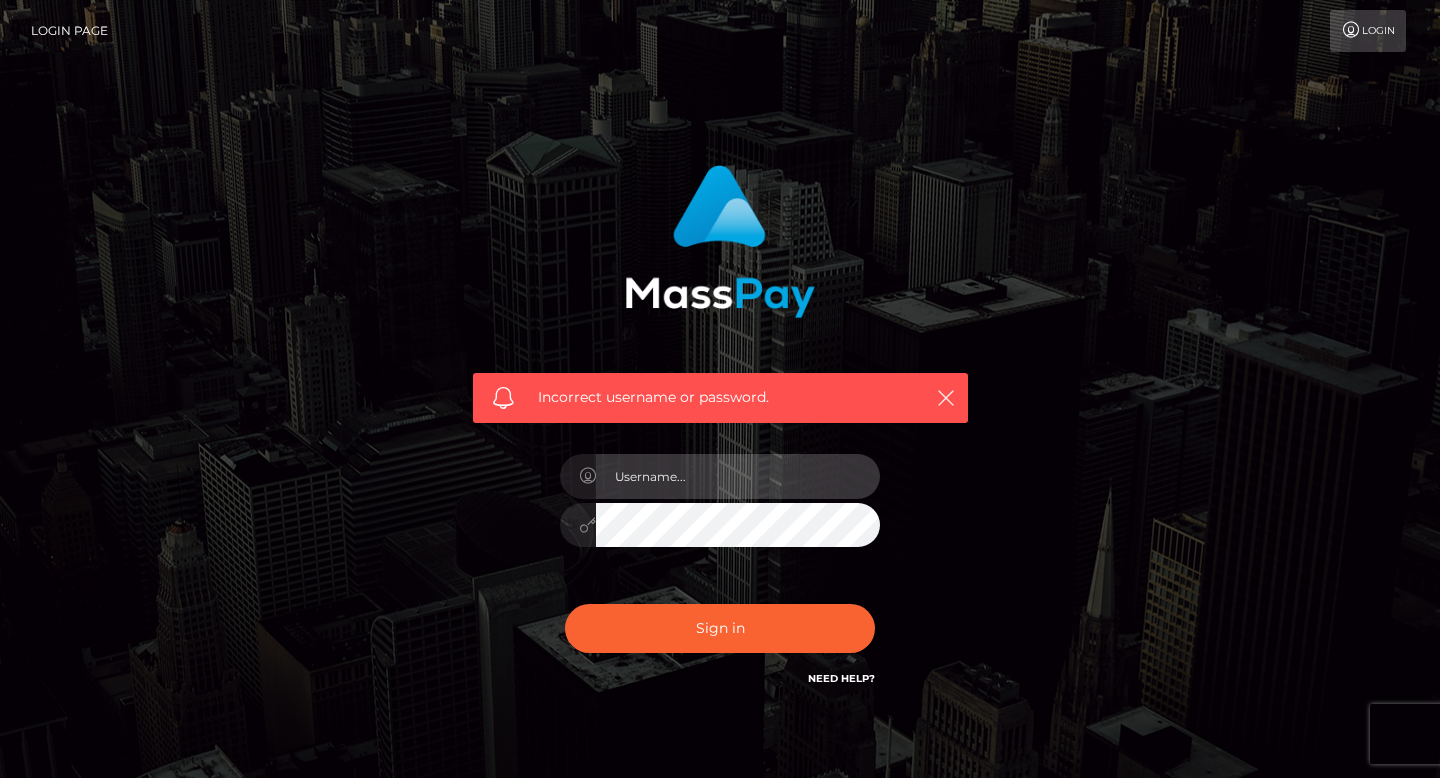 scroll, scrollTop: 0, scrollLeft: 0, axis: both 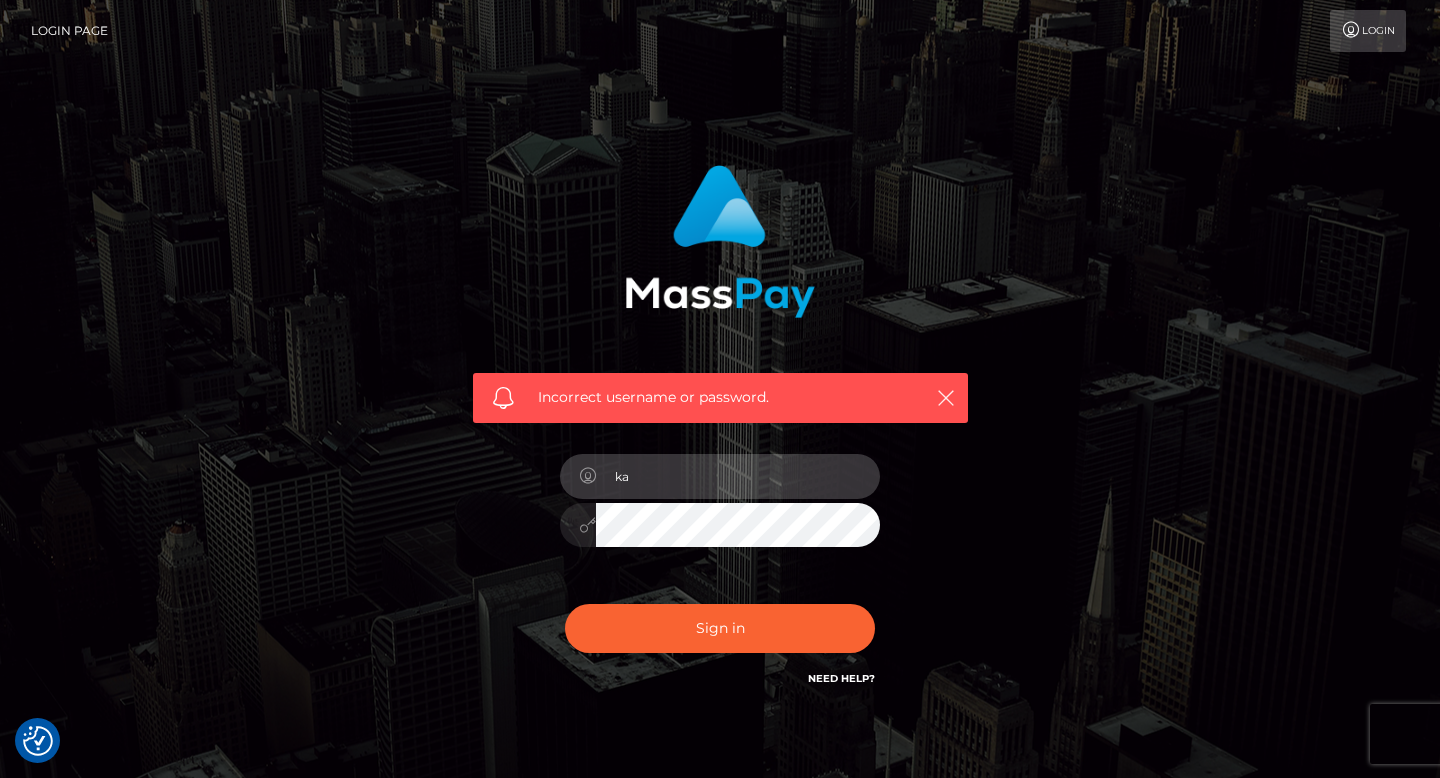 type on "k" 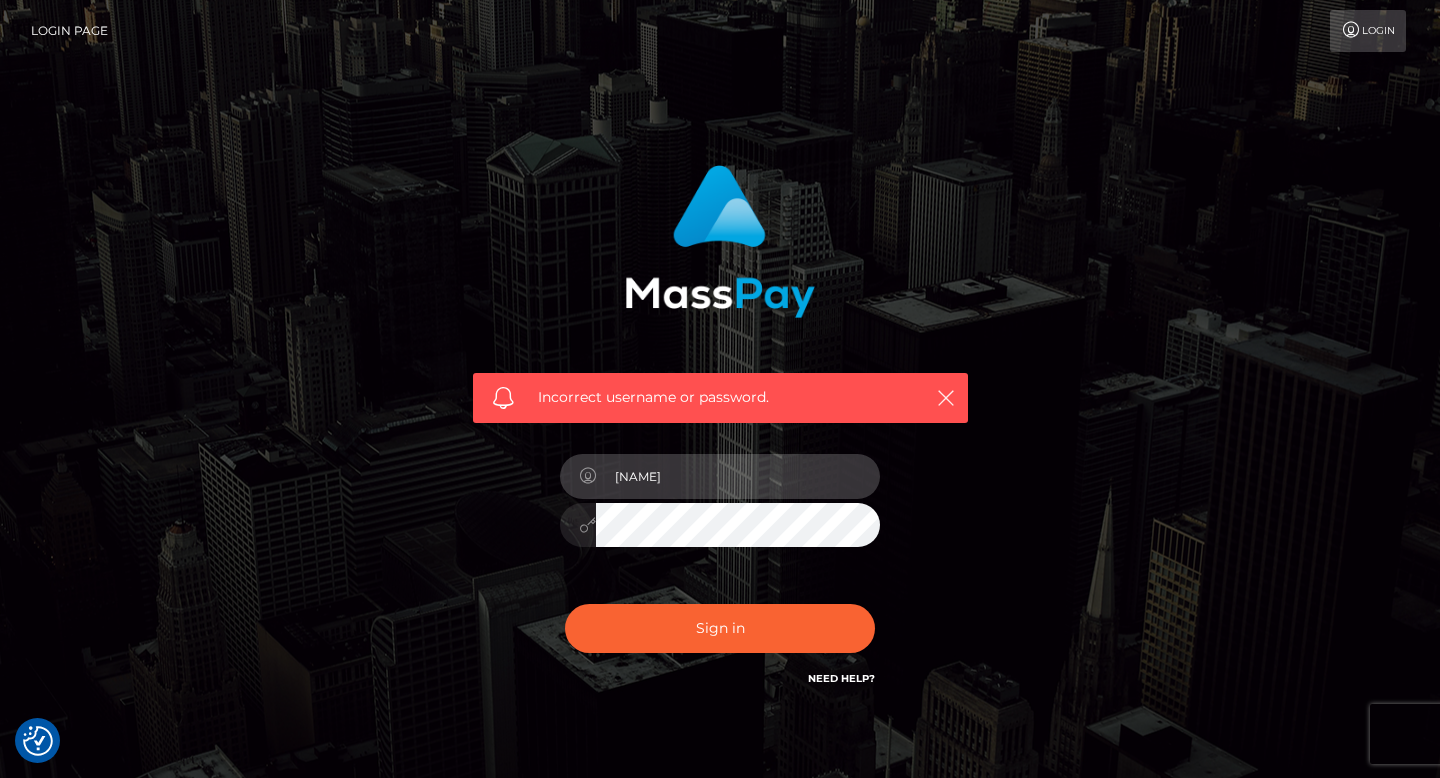 type on "lexielilacs" 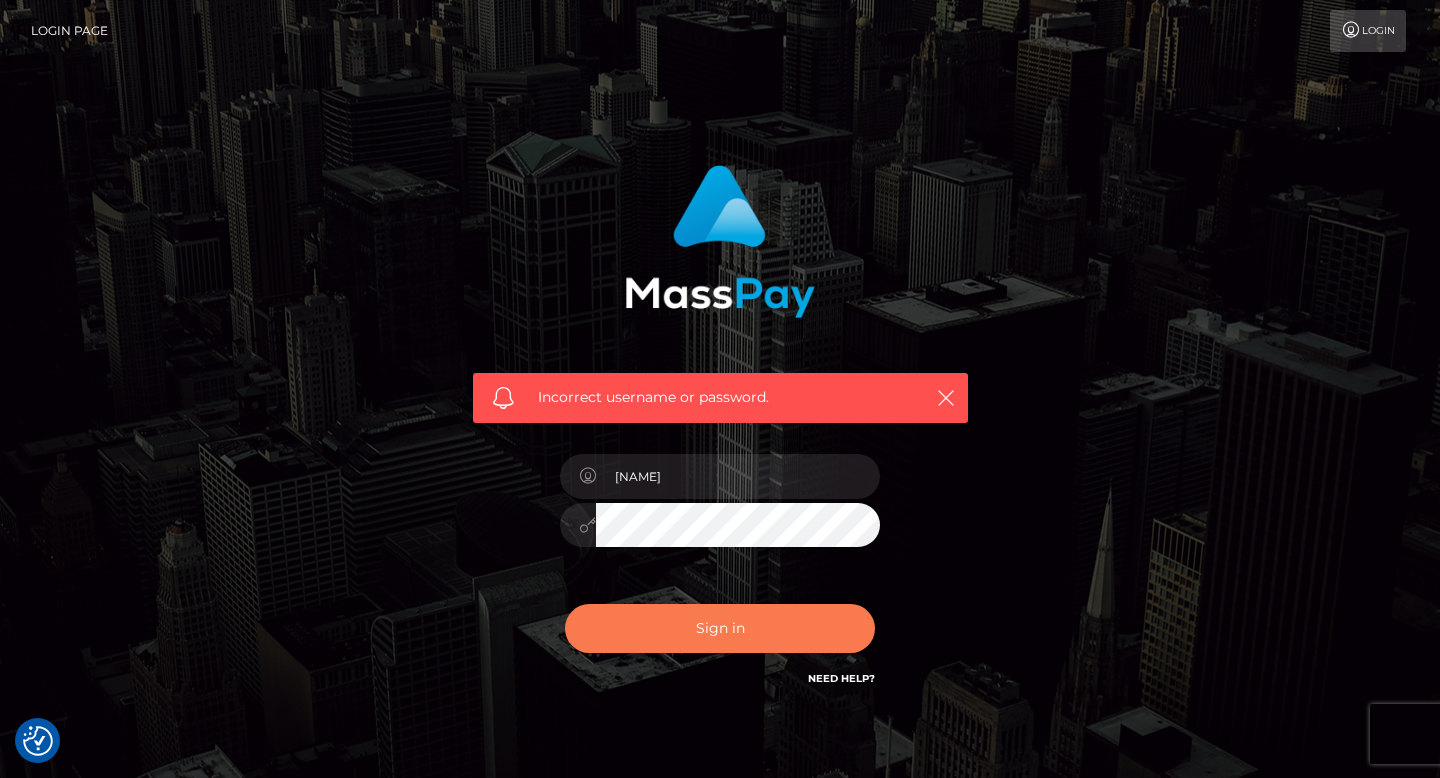 click on "Sign in" at bounding box center [720, 628] 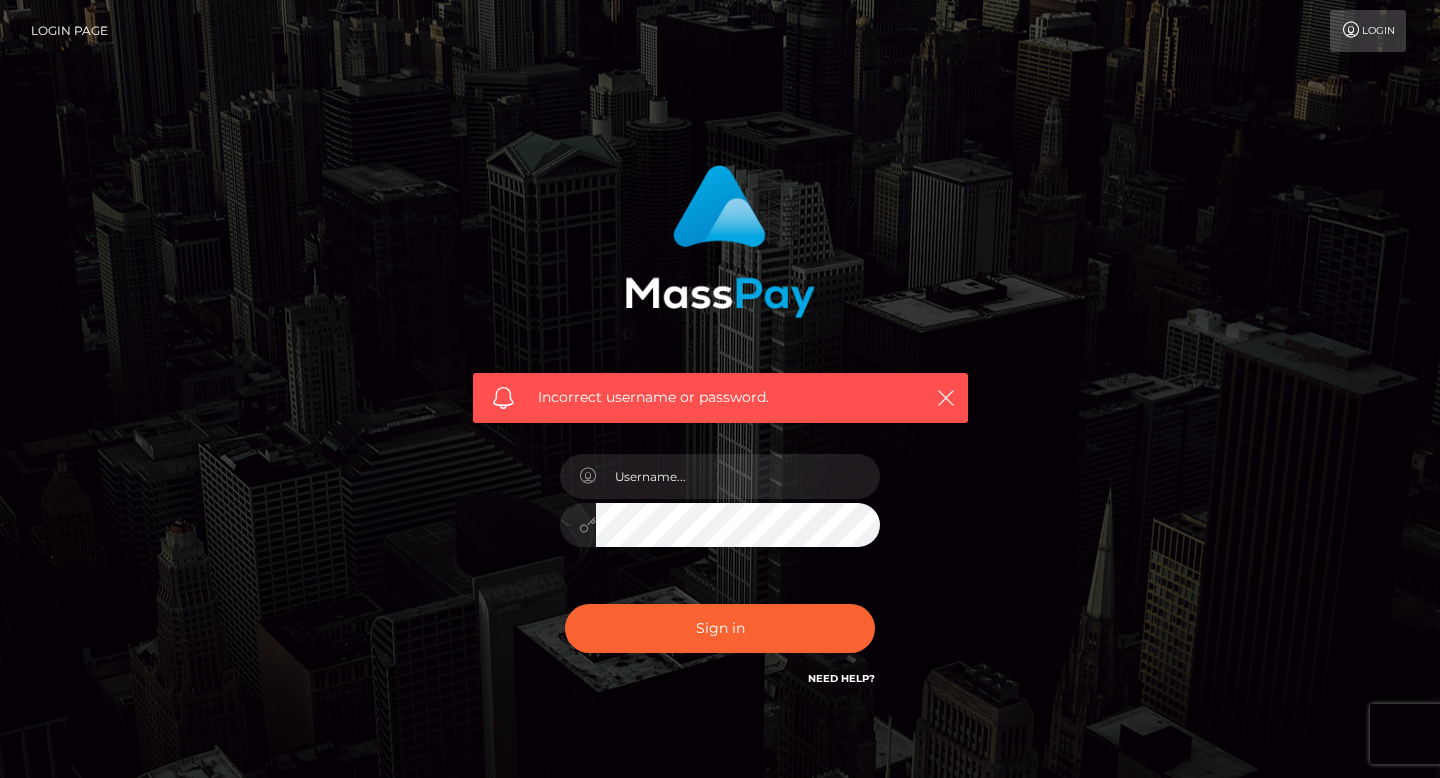 scroll, scrollTop: 0, scrollLeft: 0, axis: both 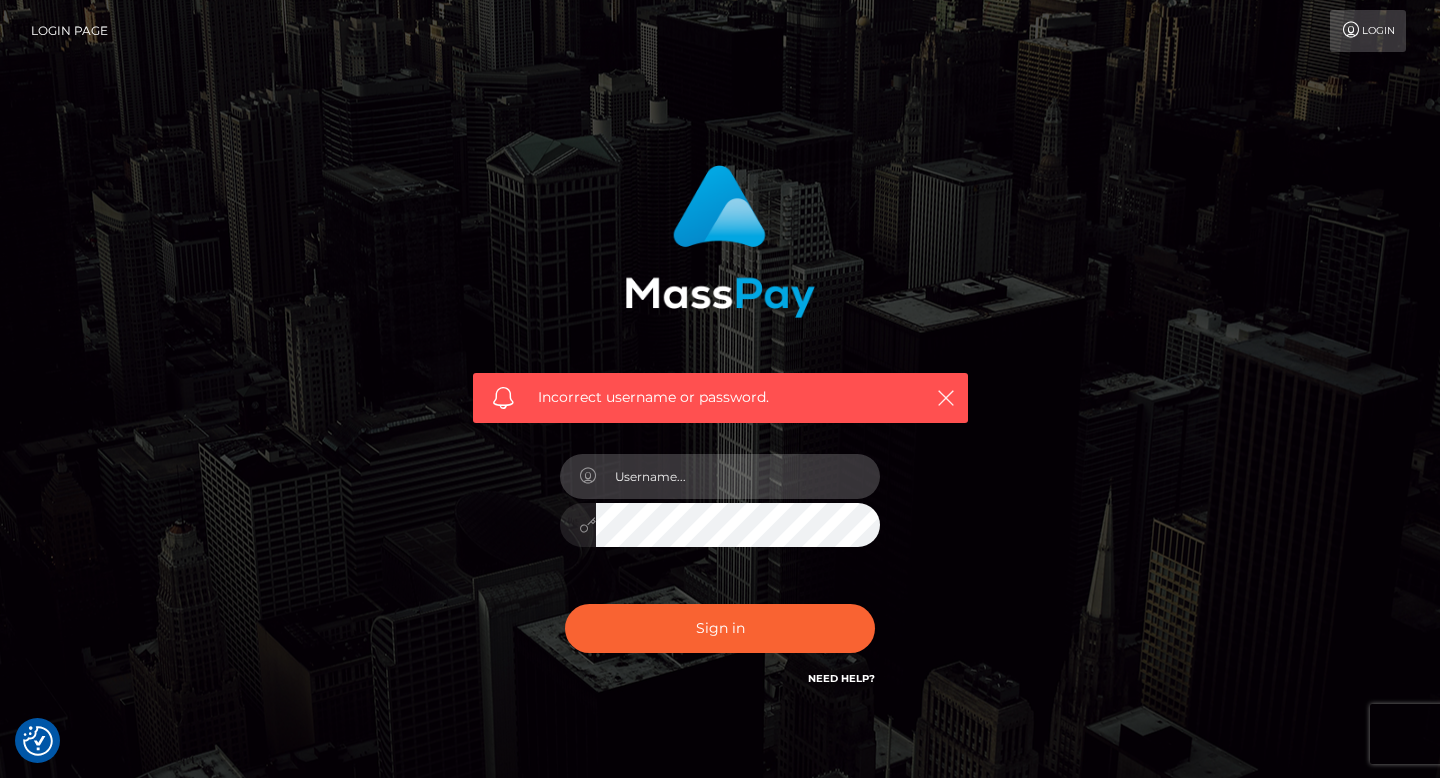 click at bounding box center [738, 476] 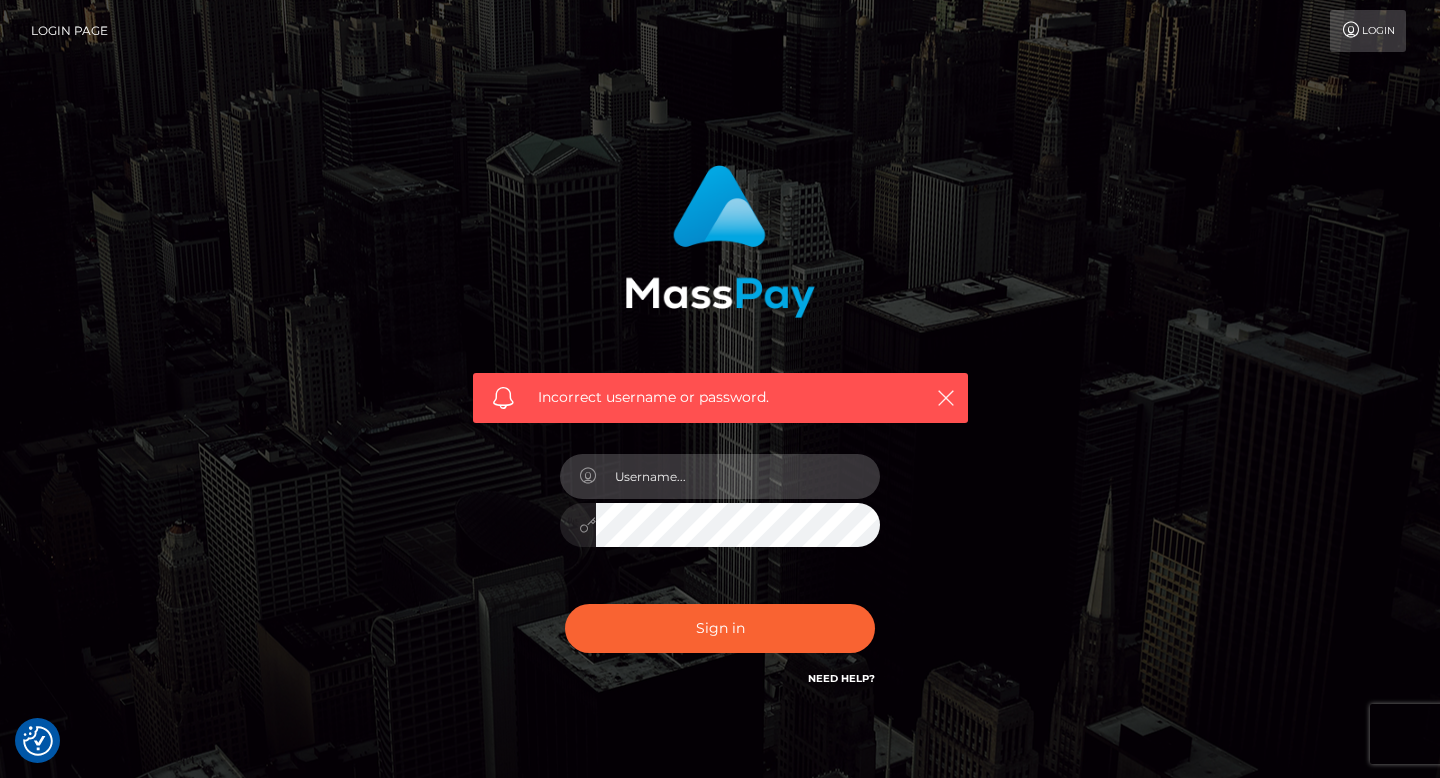 click at bounding box center (738, 476) 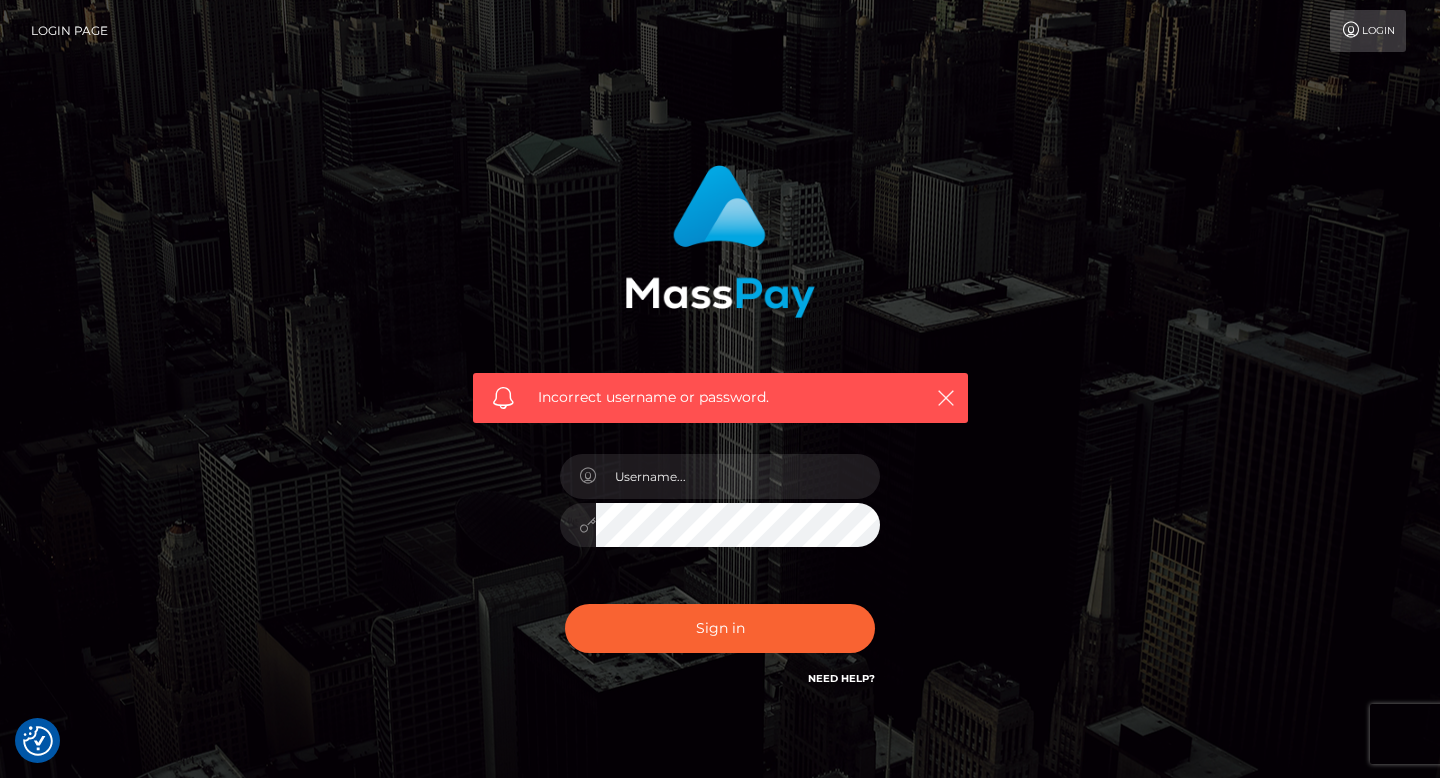 click on "Need
Help?" at bounding box center (841, 678) 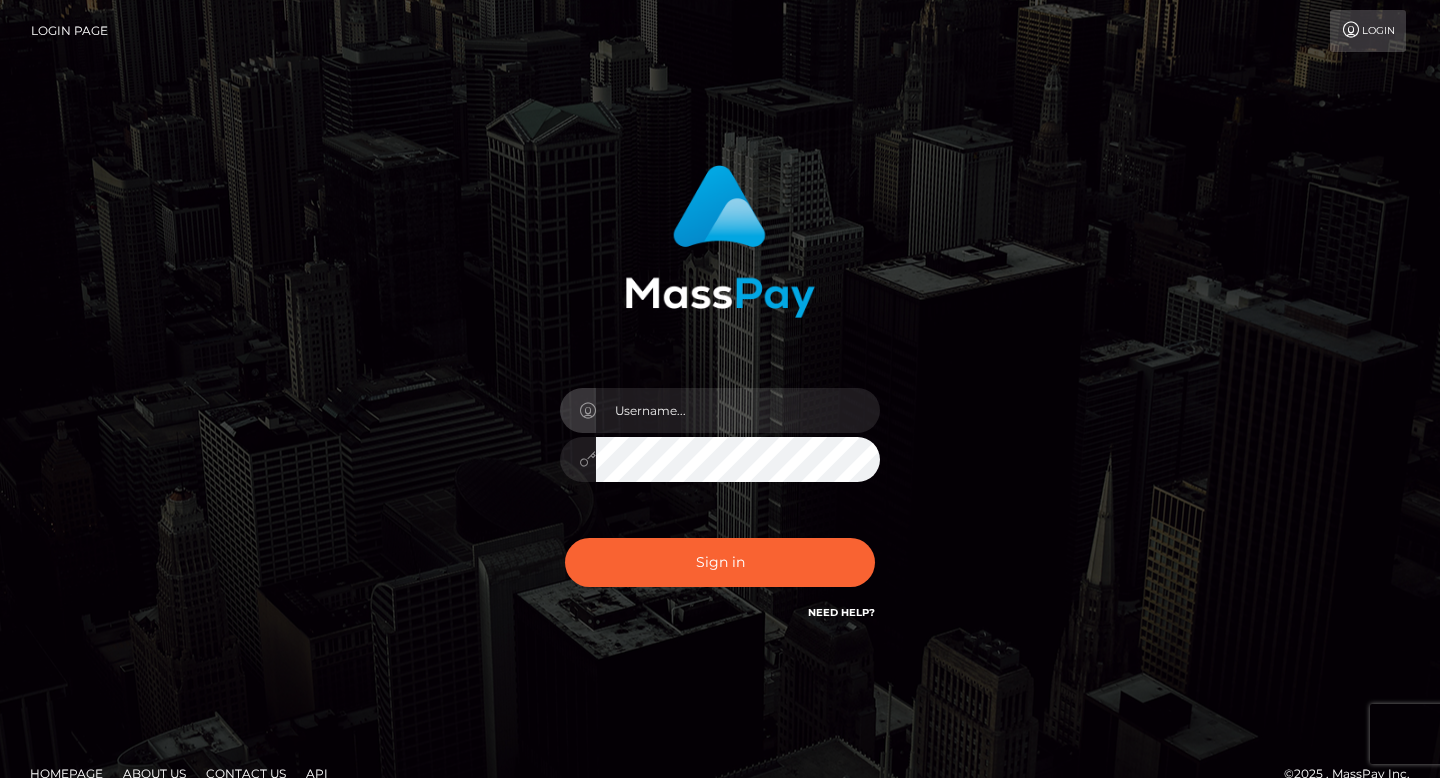 scroll, scrollTop: 0, scrollLeft: 0, axis: both 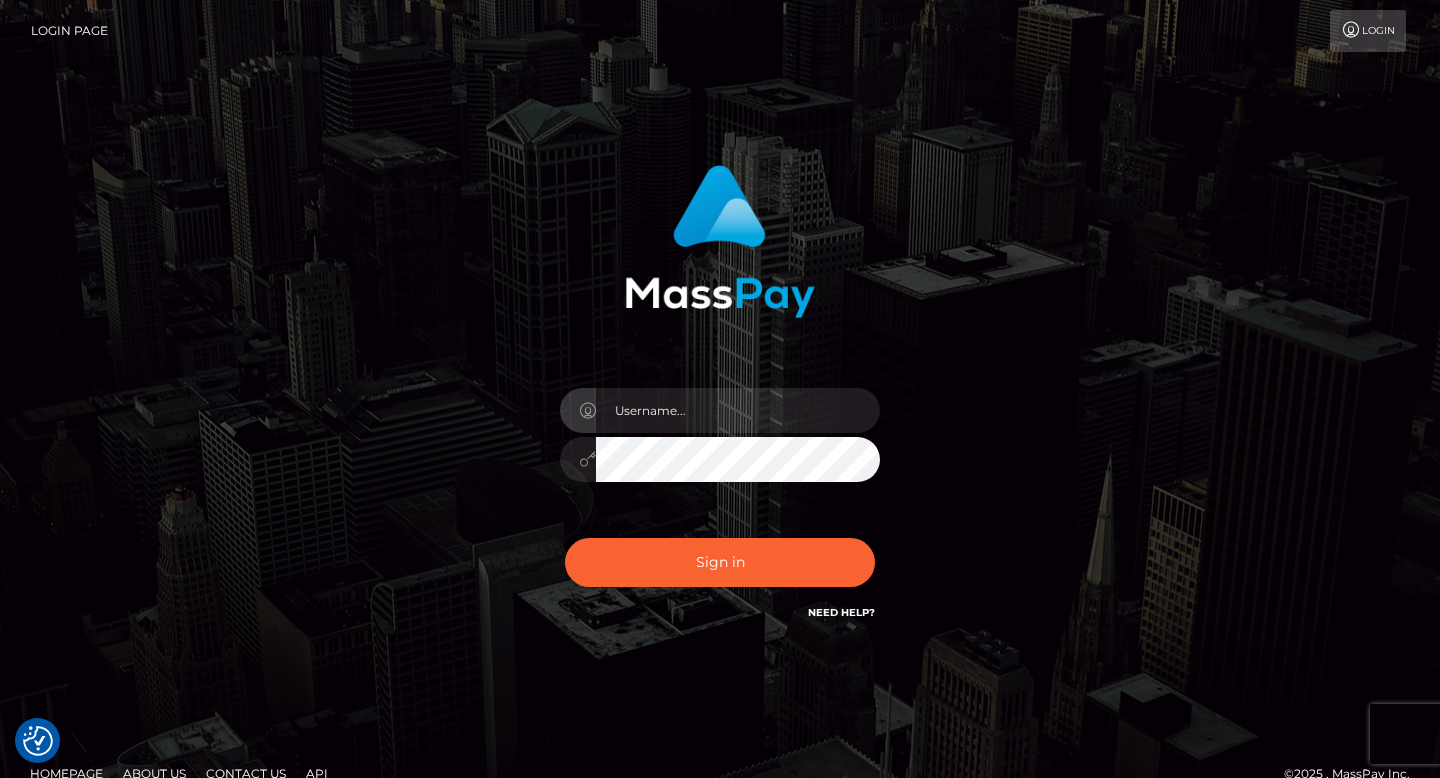checkbox on "true" 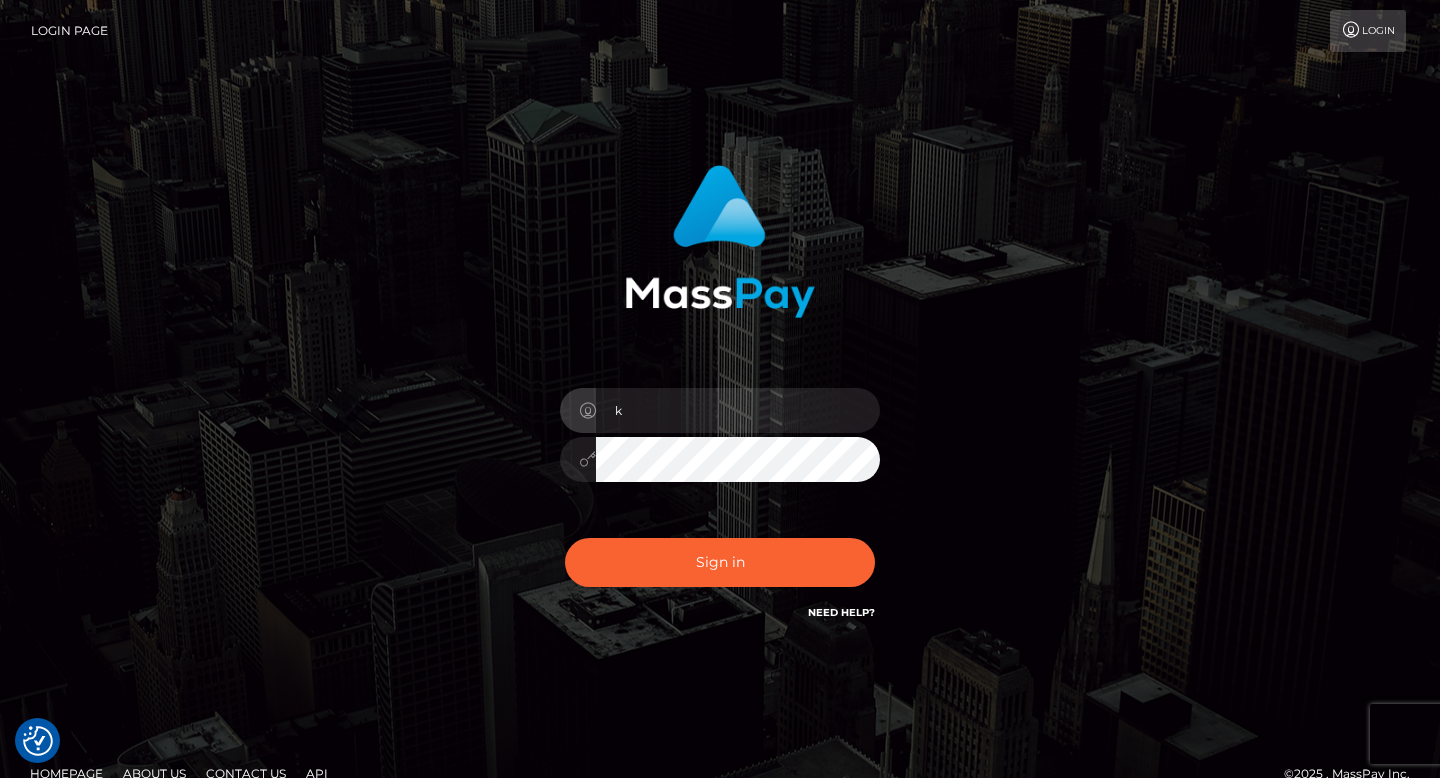type on "katmikkelsen" 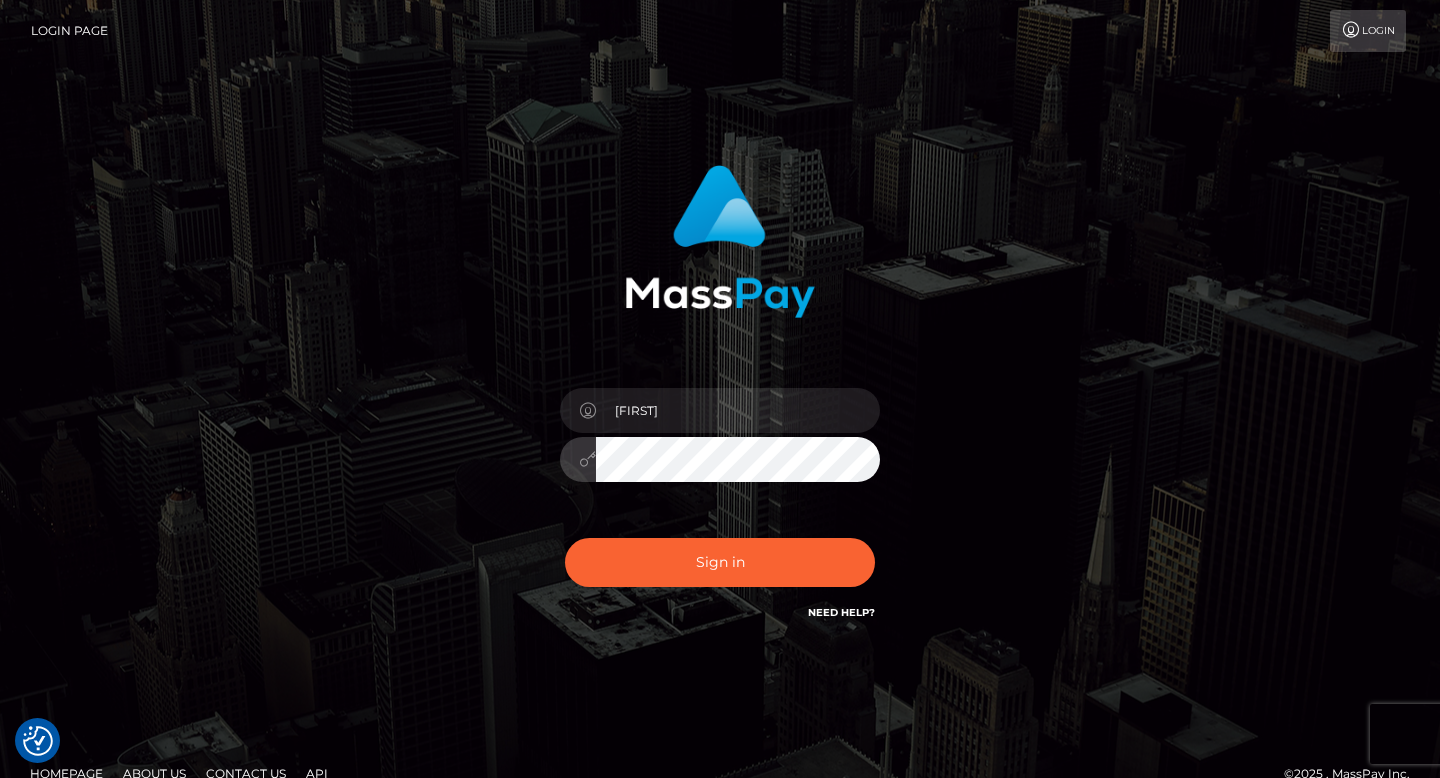 click on "Sign in" at bounding box center [720, 562] 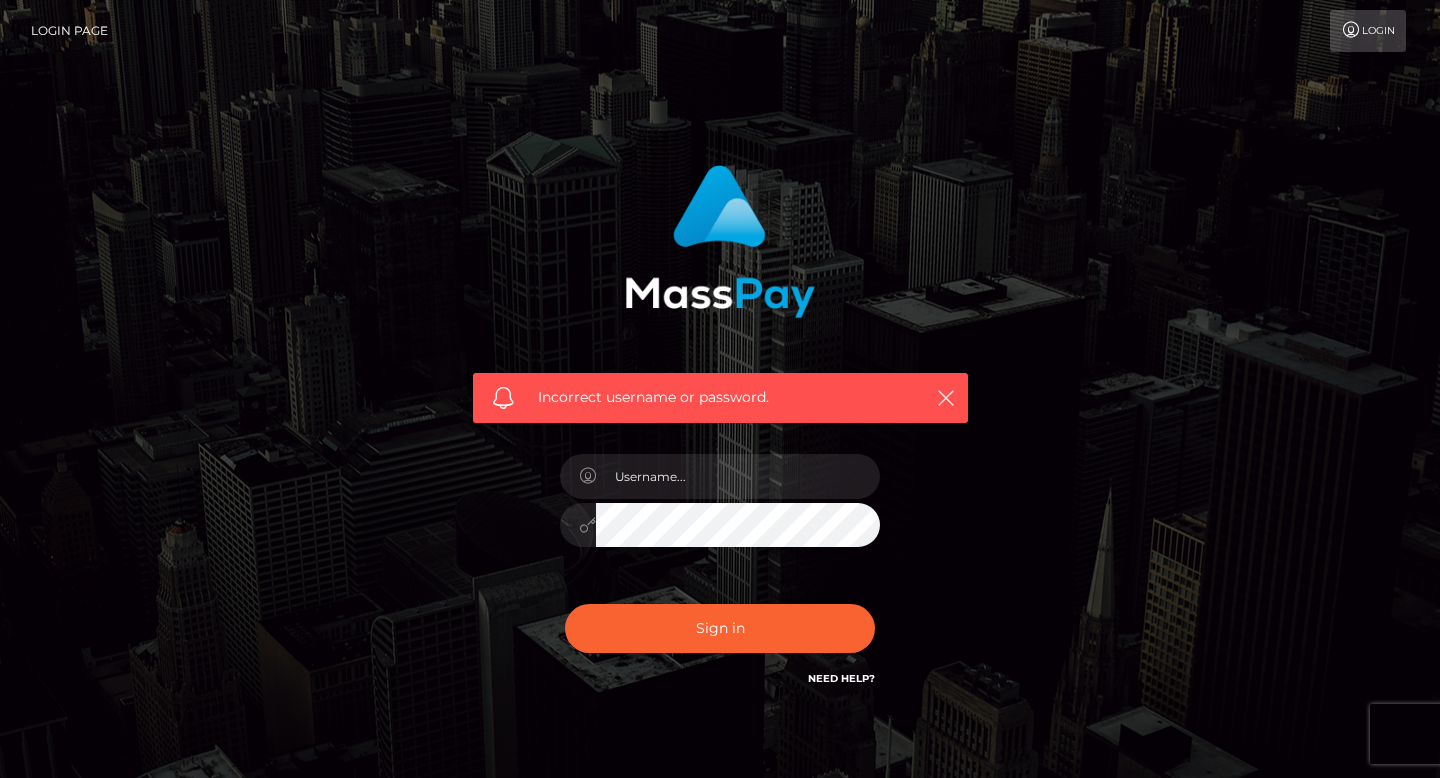 scroll, scrollTop: 0, scrollLeft: 0, axis: both 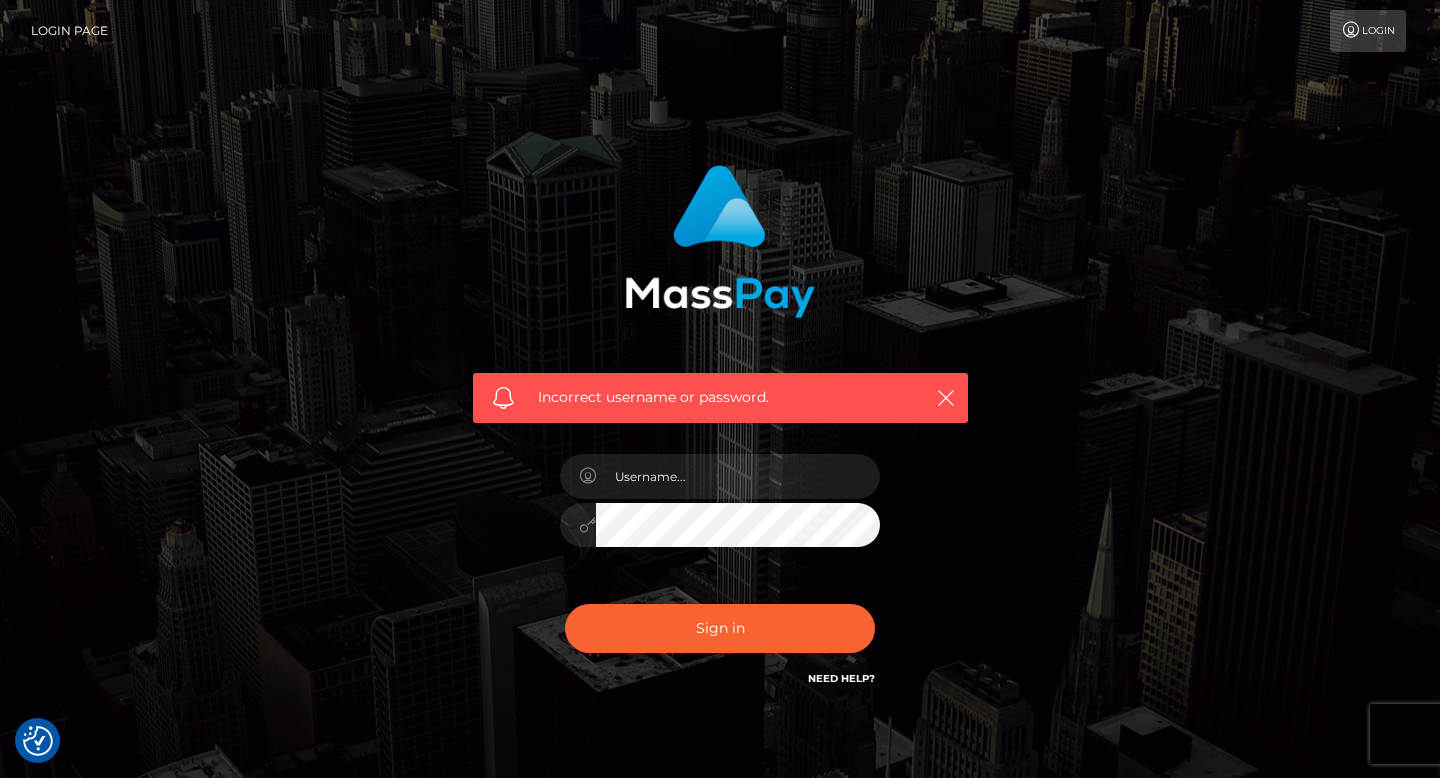 checkbox on "true" 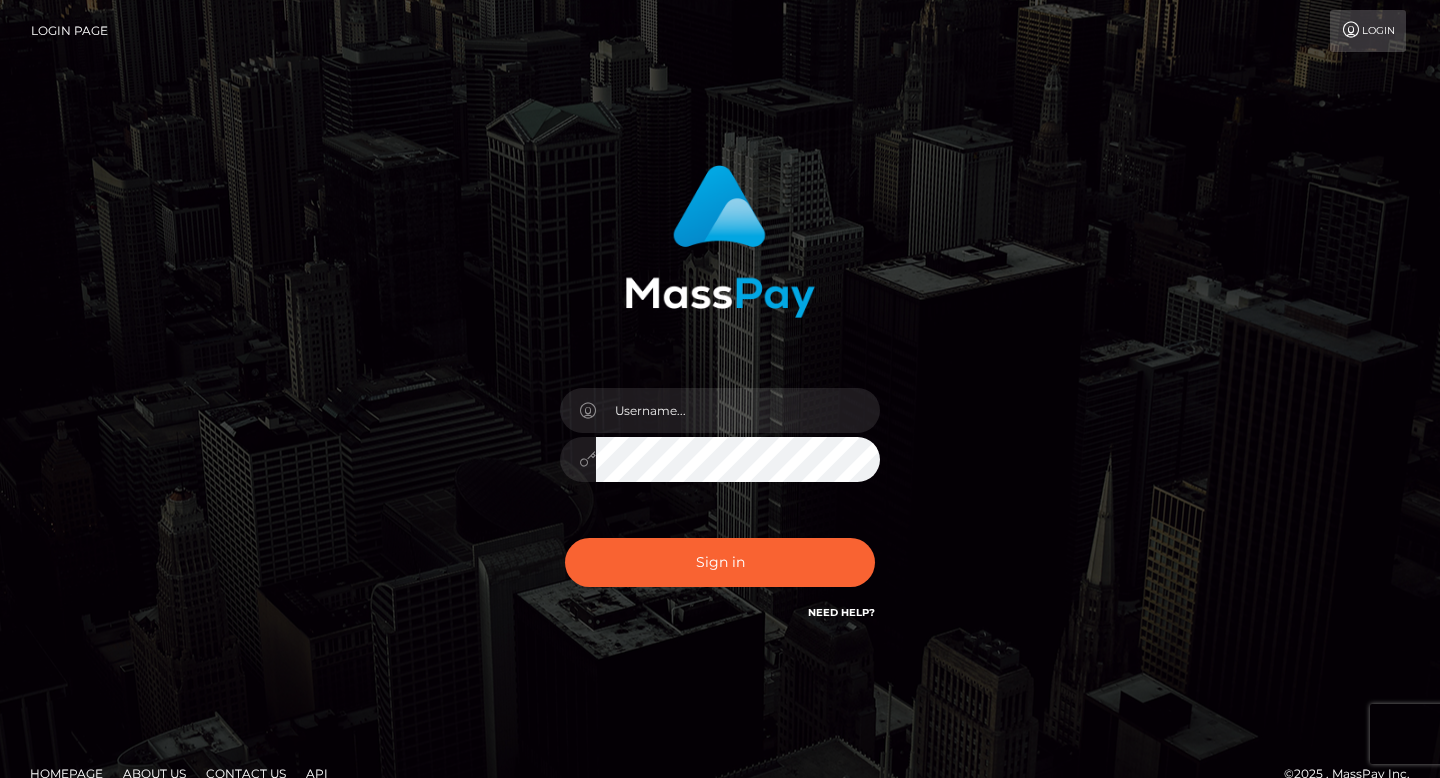 scroll, scrollTop: 0, scrollLeft: 0, axis: both 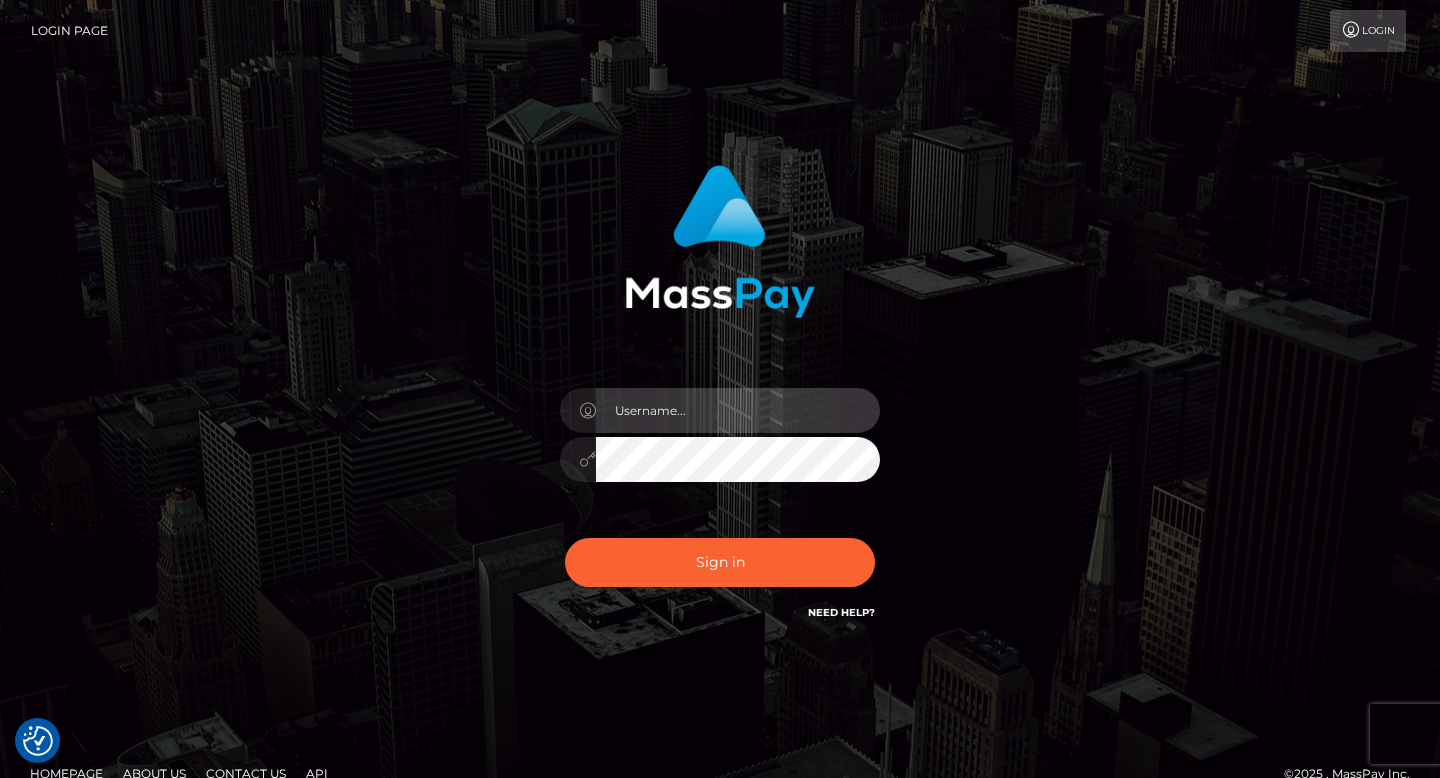 click at bounding box center [738, 410] 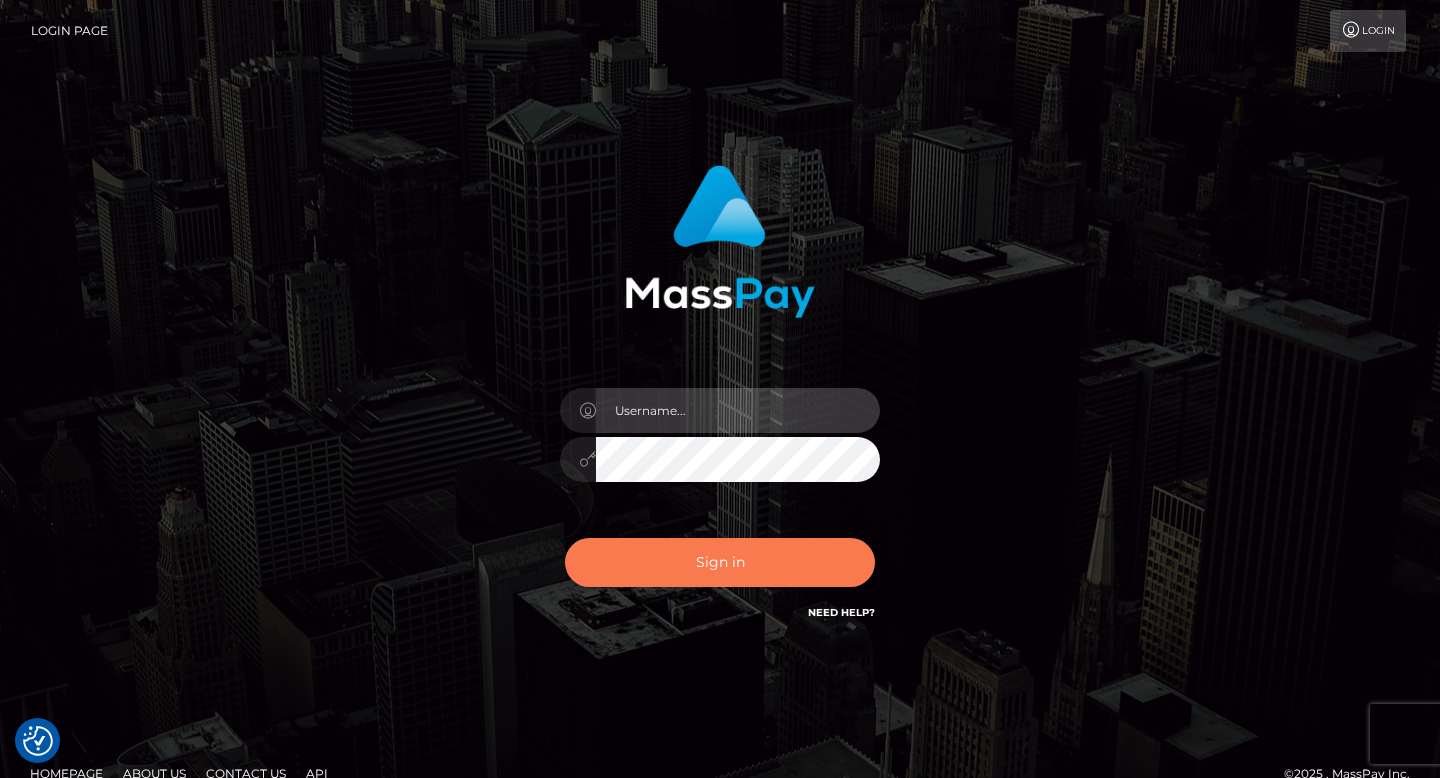 type on "2003-01-16" 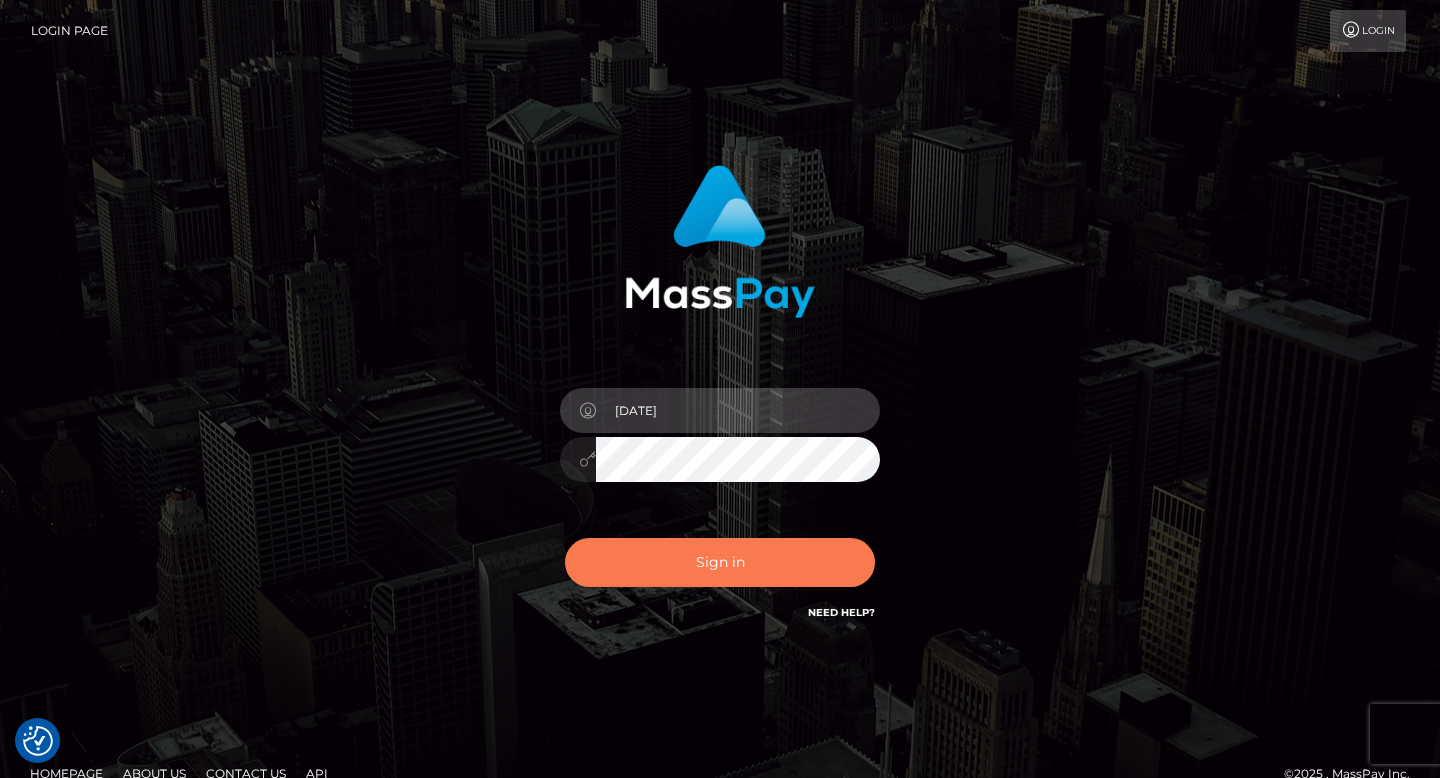 click on "Sign in" at bounding box center (720, 562) 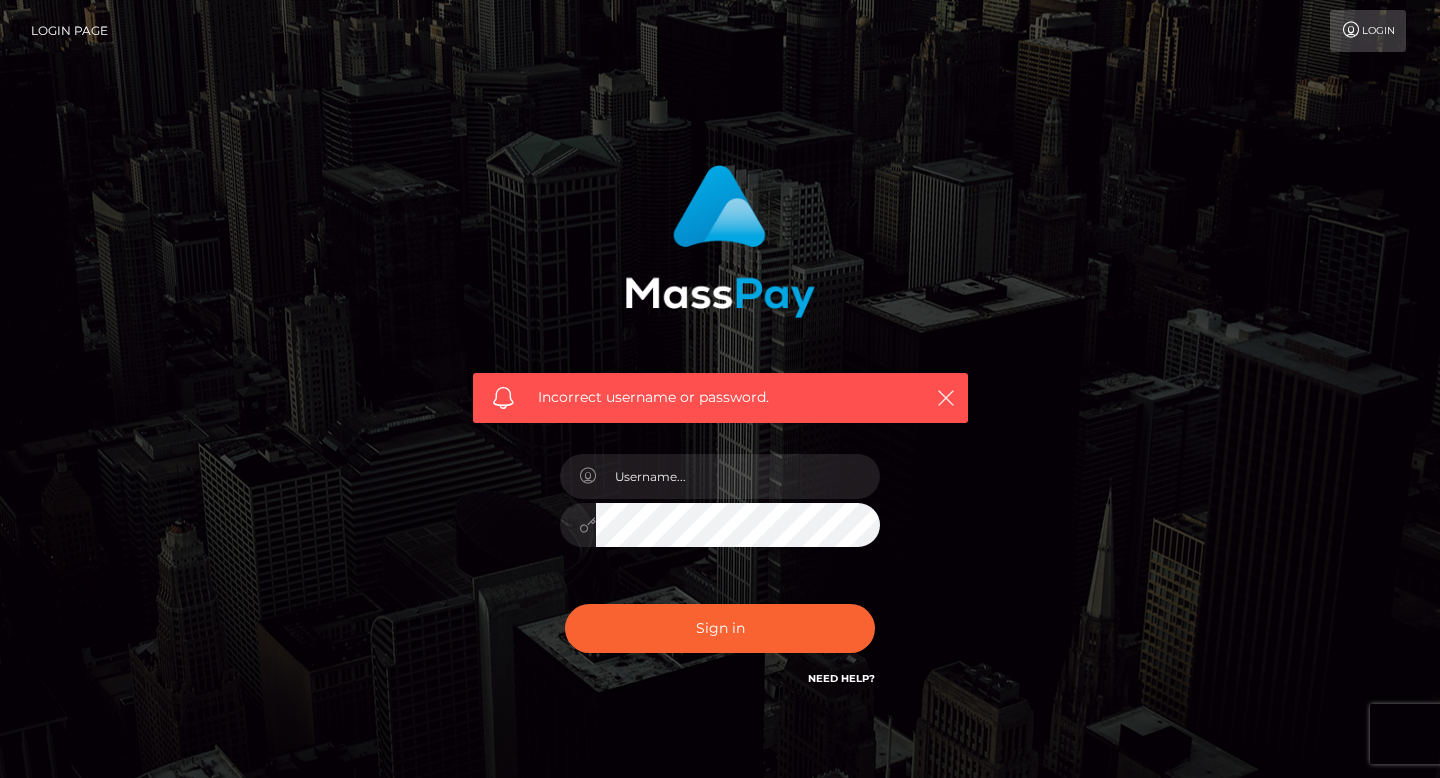 scroll, scrollTop: 0, scrollLeft: 0, axis: both 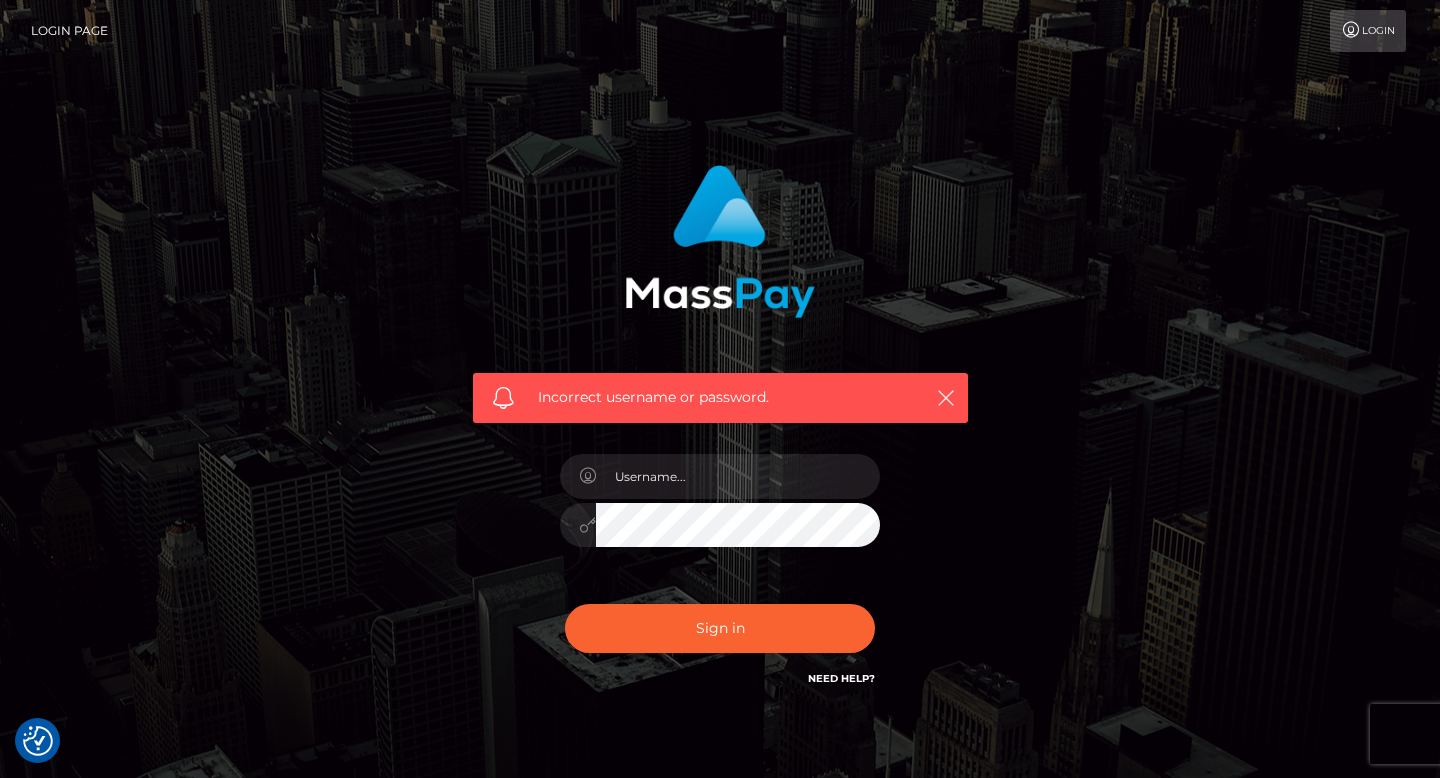 checkbox on "true" 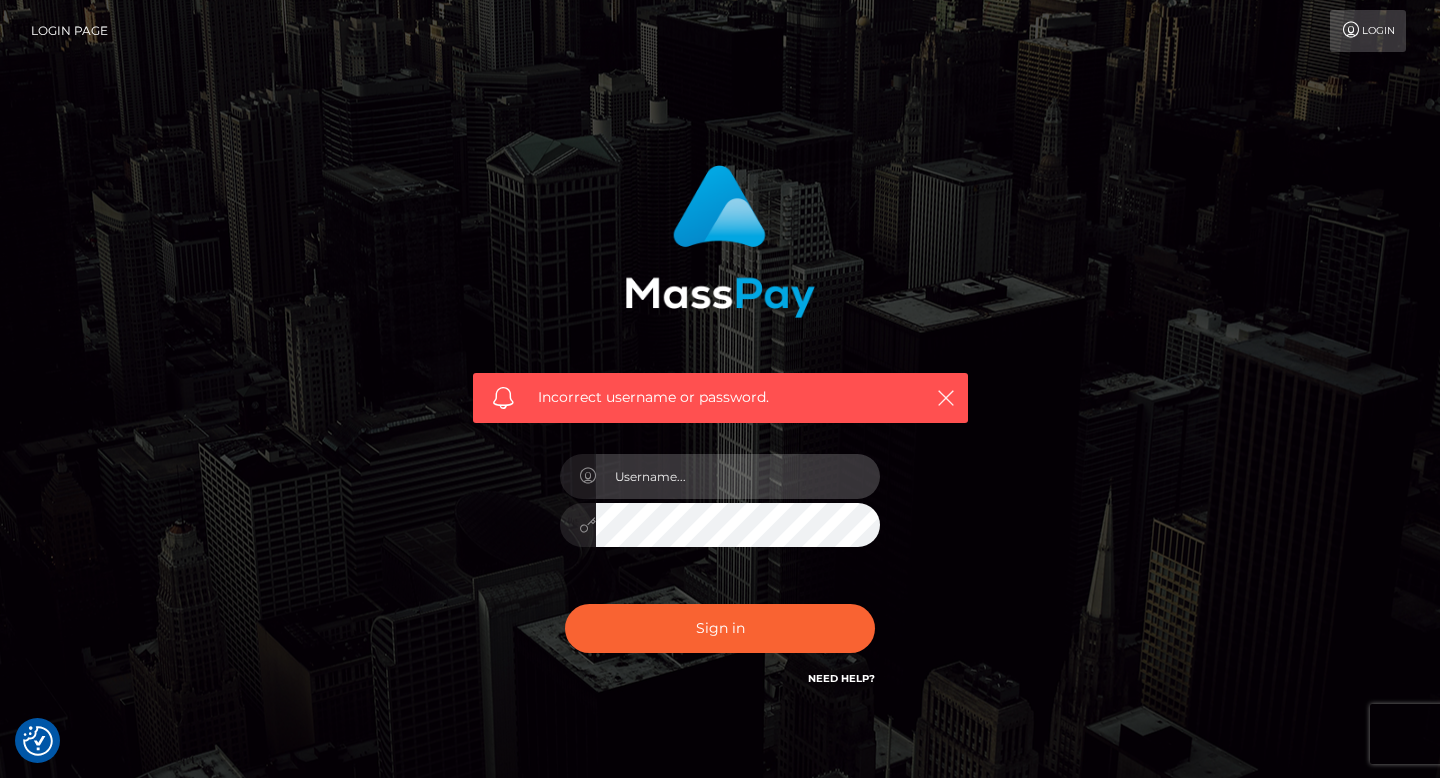 click at bounding box center [738, 476] 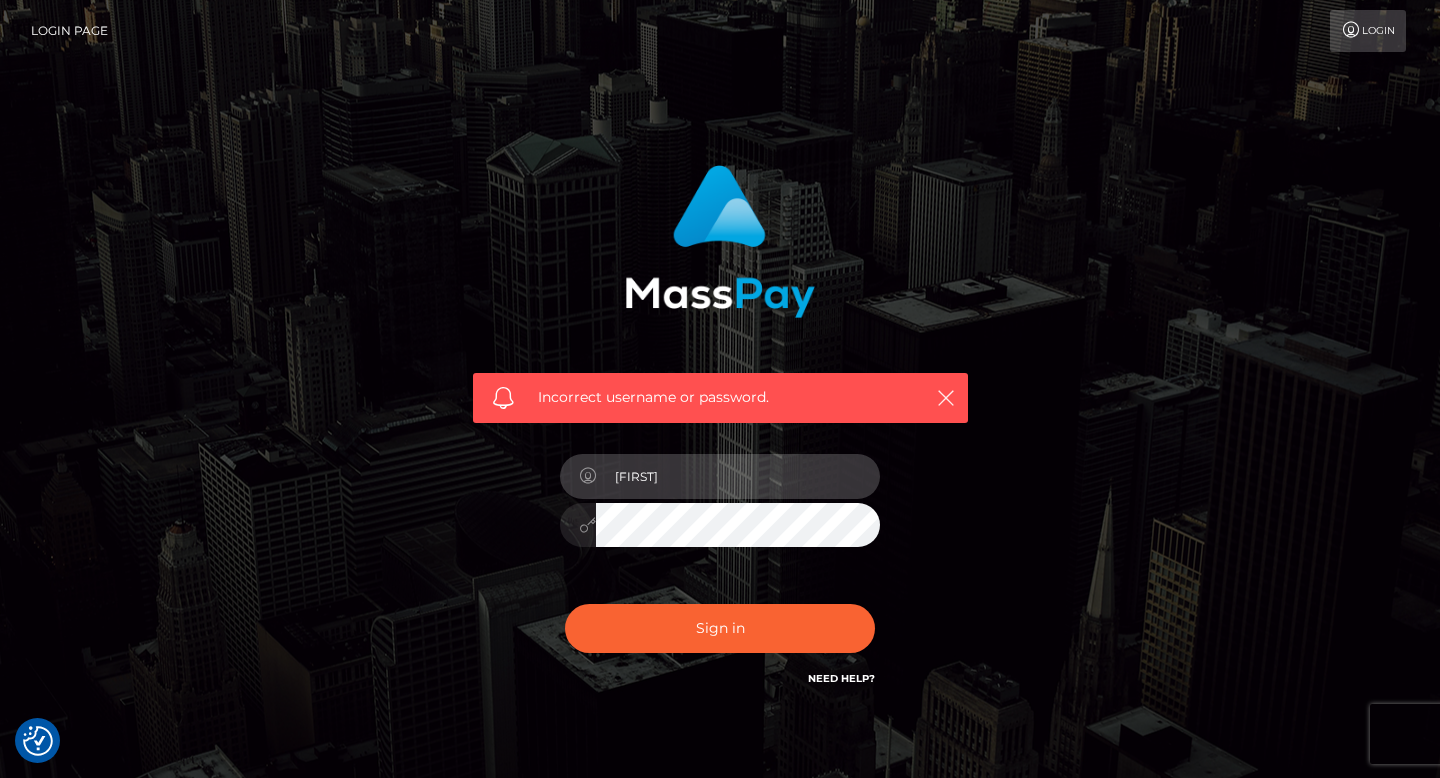type on "lexielilacs@gmail.com" 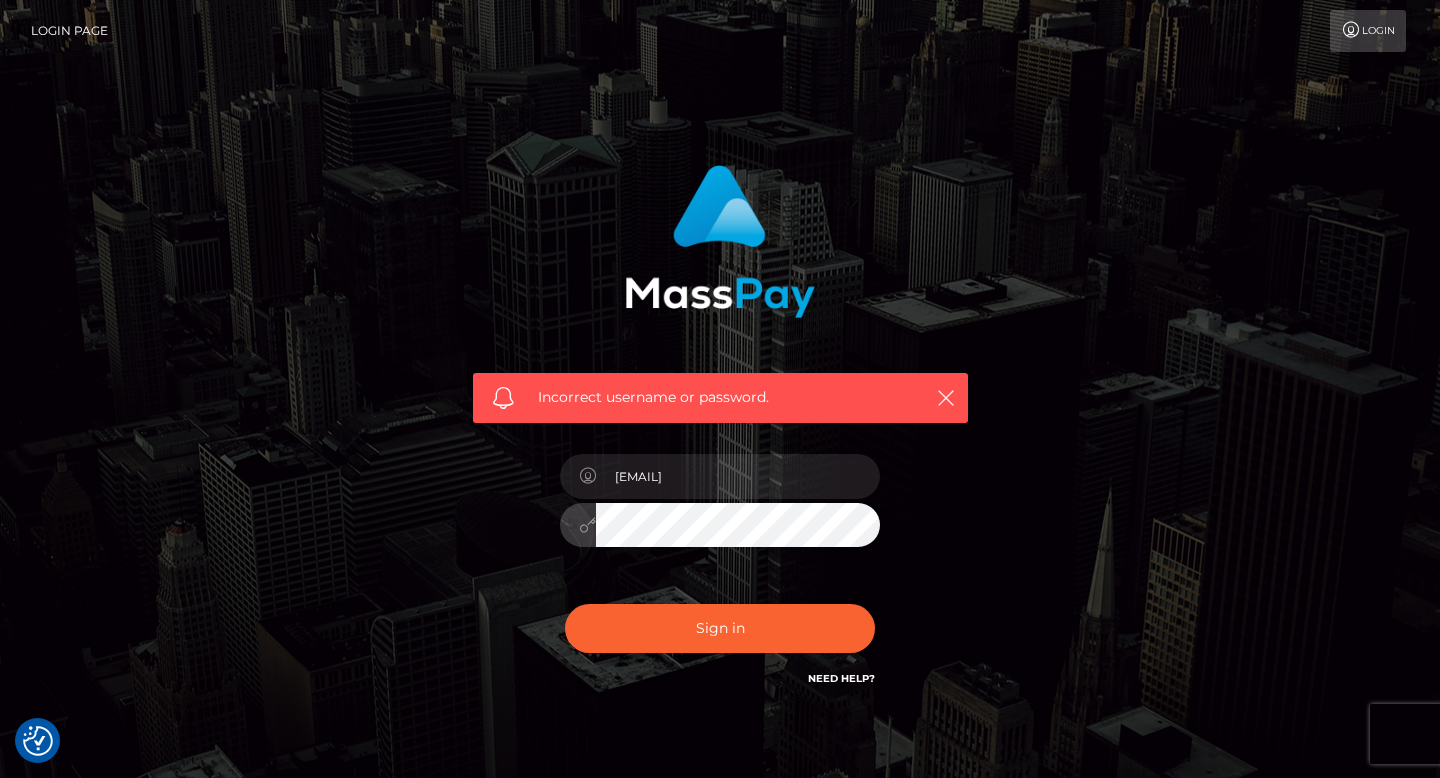 click on "Sign in" at bounding box center [720, 628] 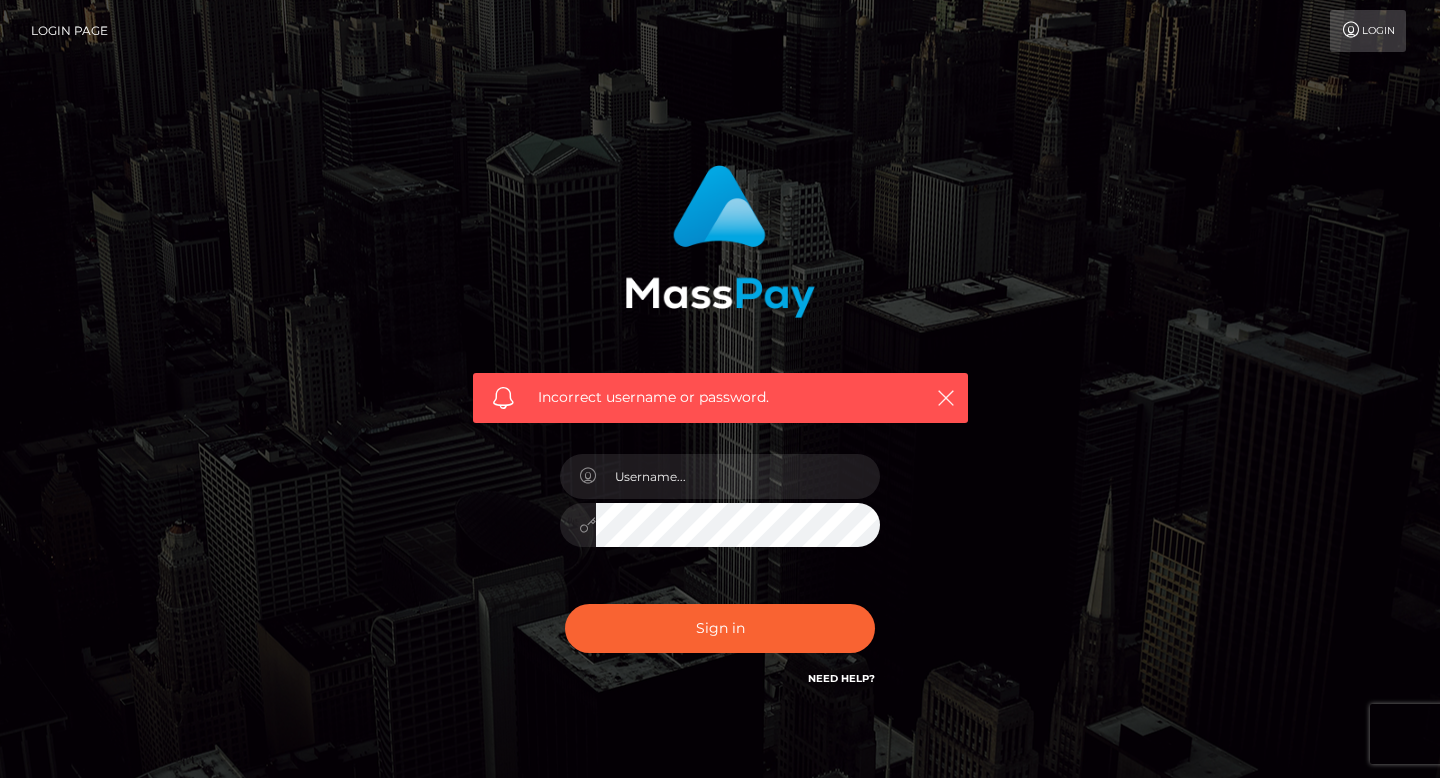 scroll, scrollTop: 0, scrollLeft: 0, axis: both 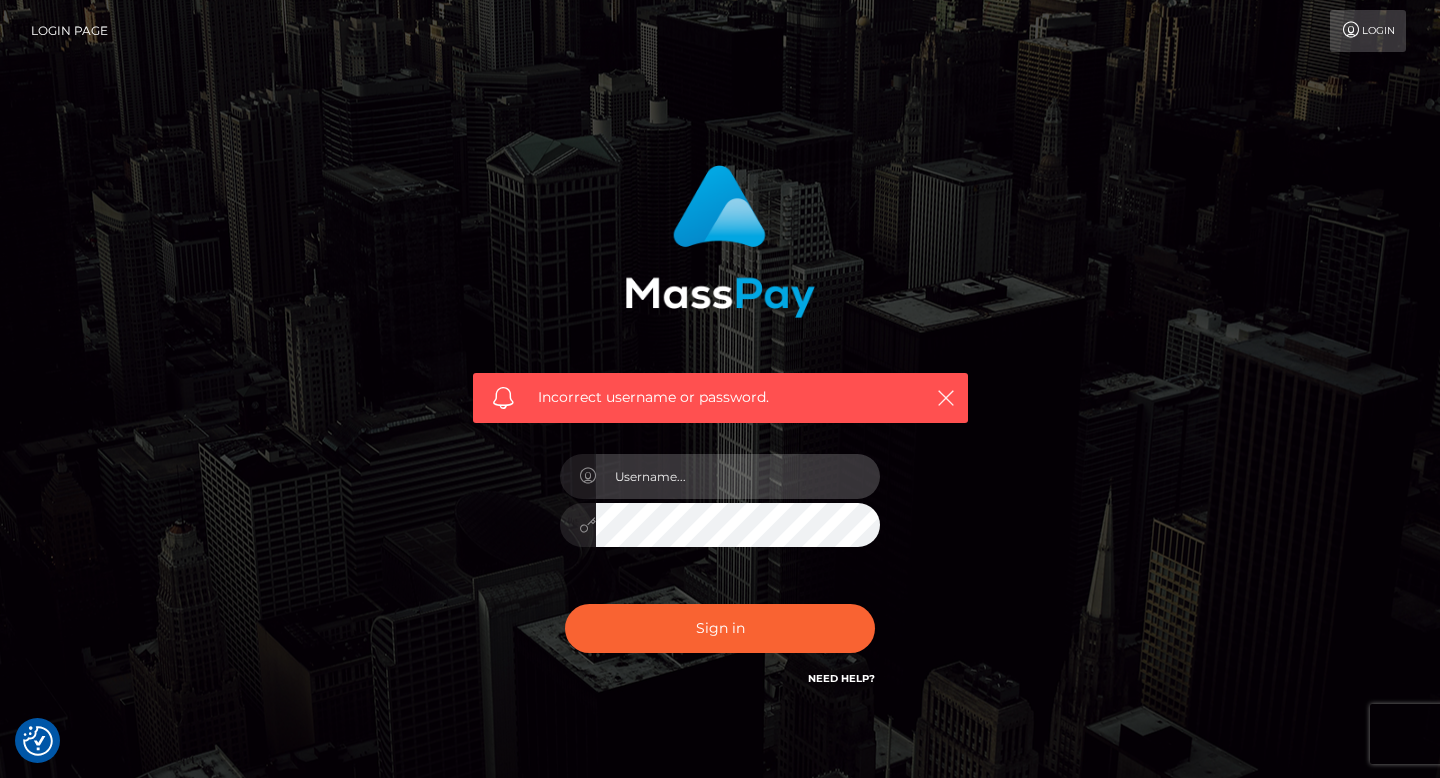 click at bounding box center [738, 476] 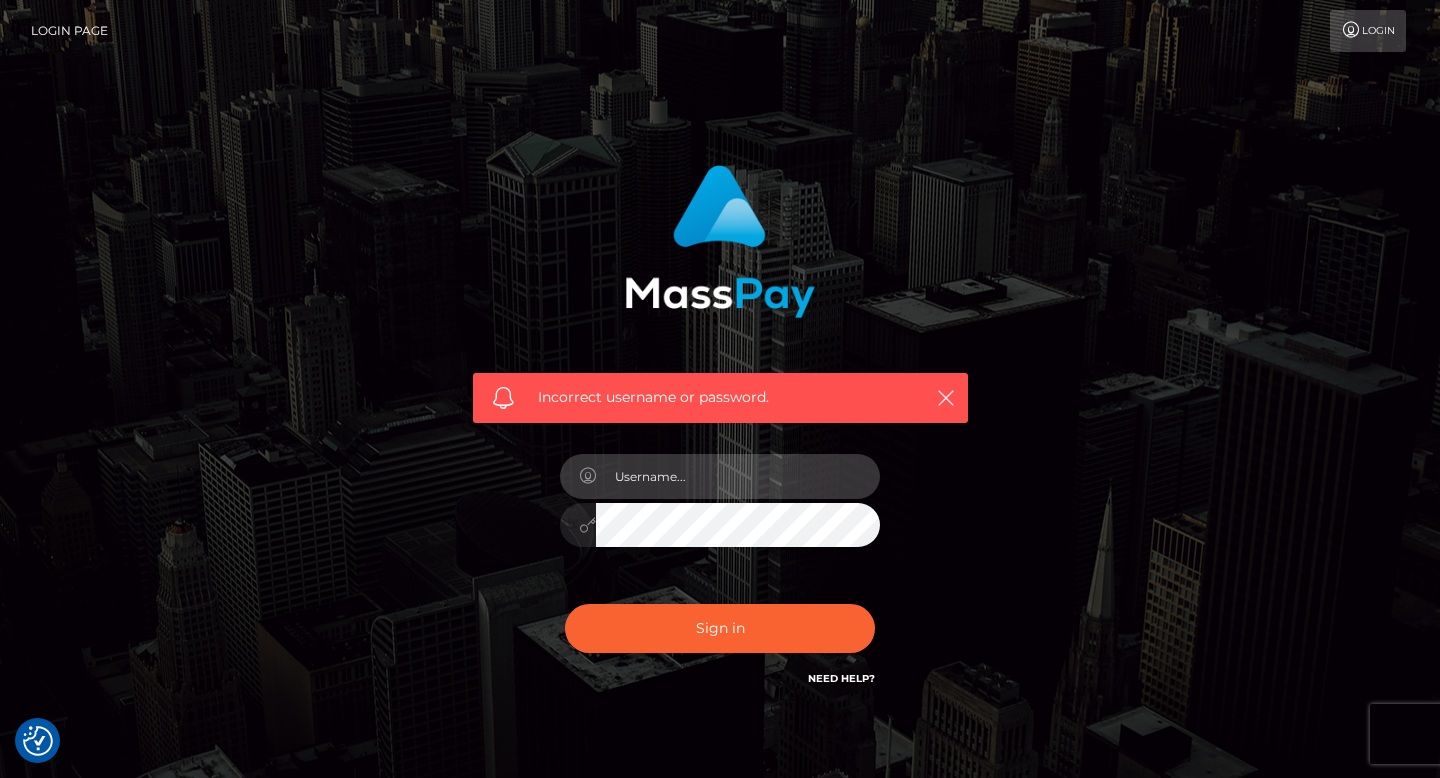 click at bounding box center [738, 476] 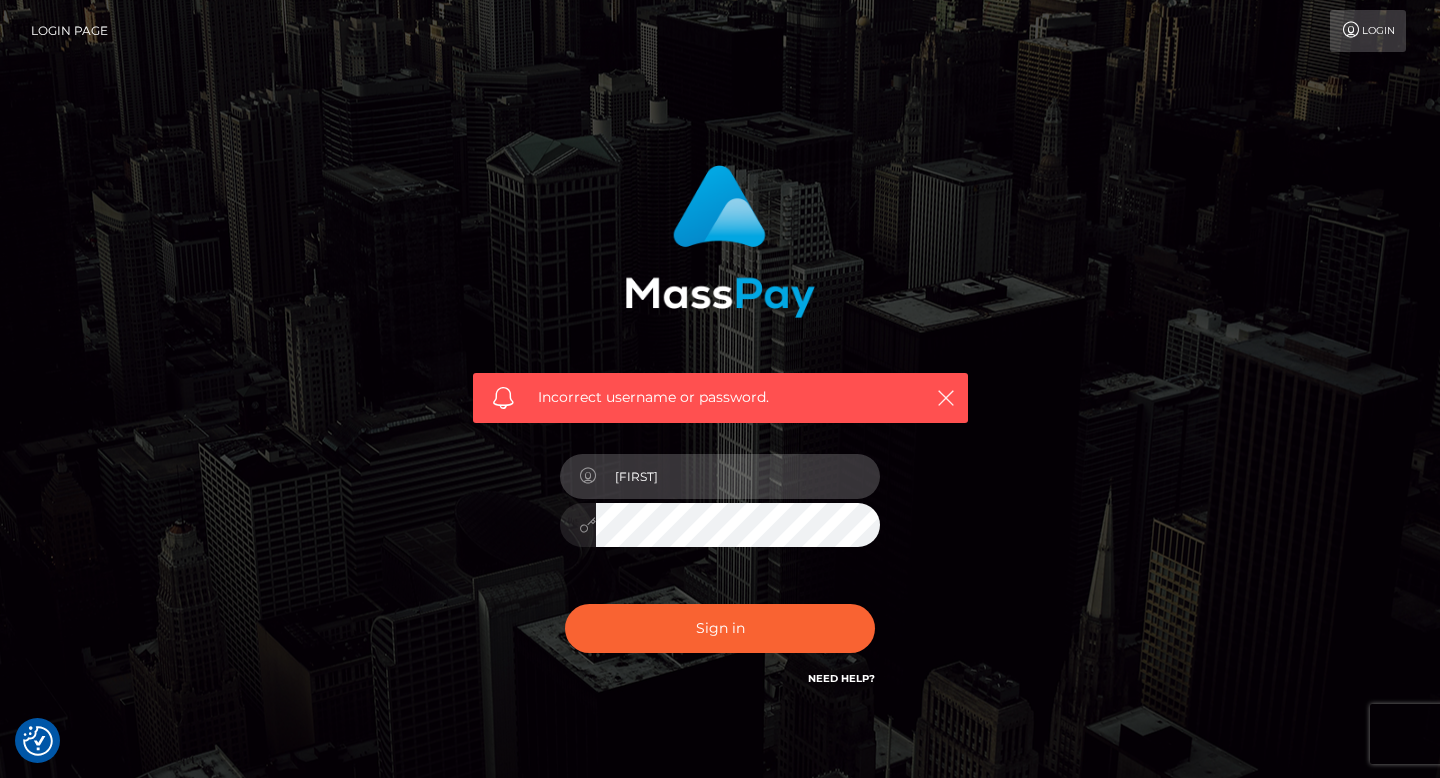 type on "lexielilacs" 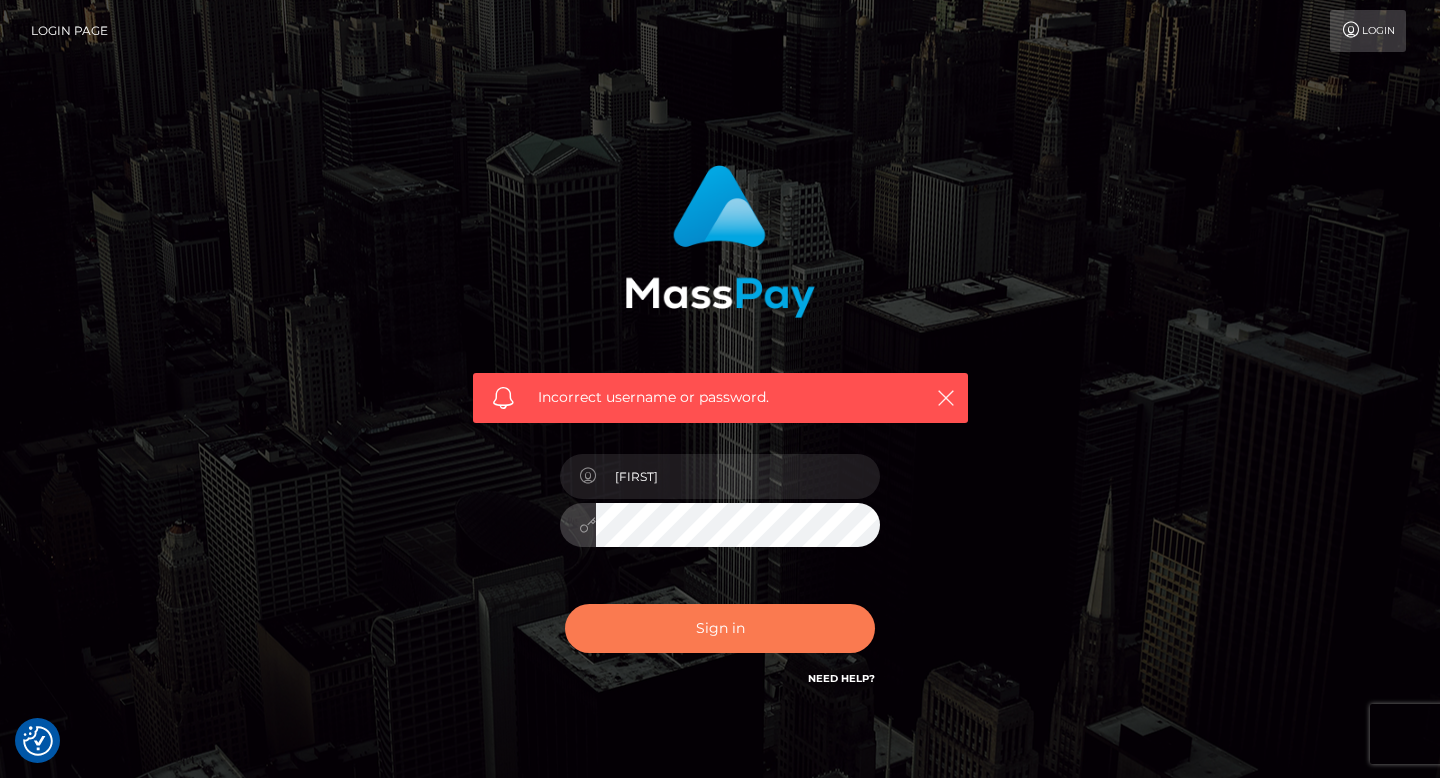 click on "Sign in" at bounding box center [720, 628] 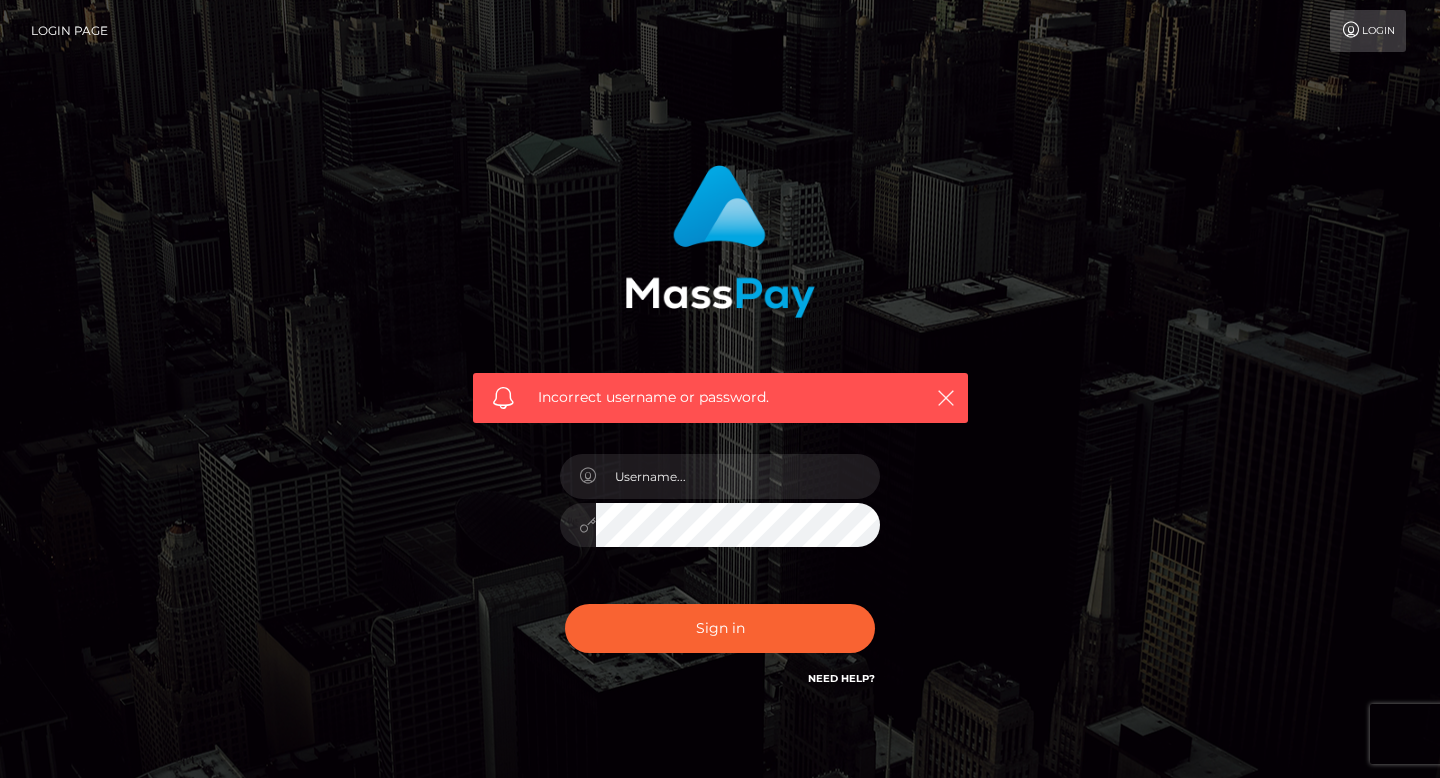 scroll, scrollTop: 0, scrollLeft: 0, axis: both 